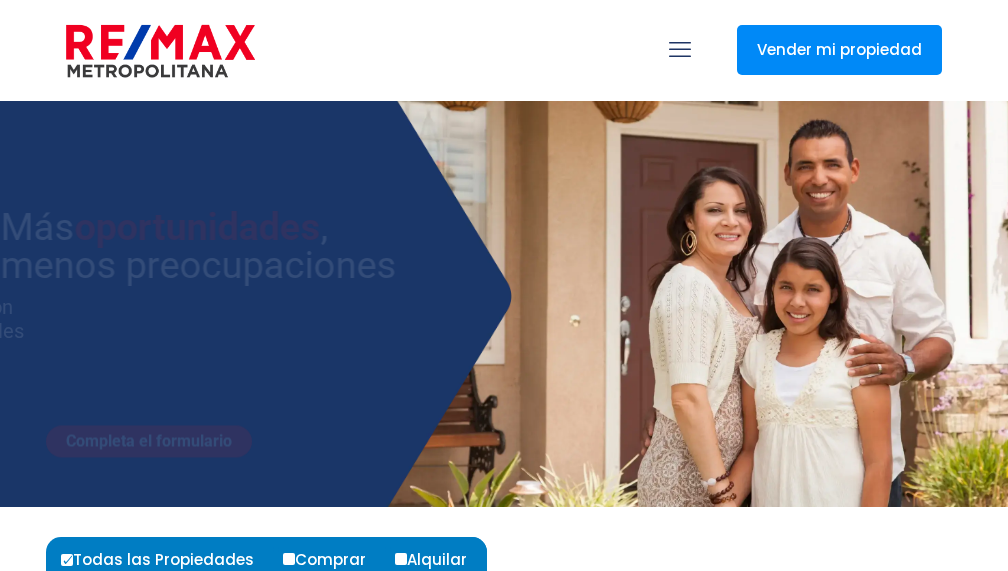 select 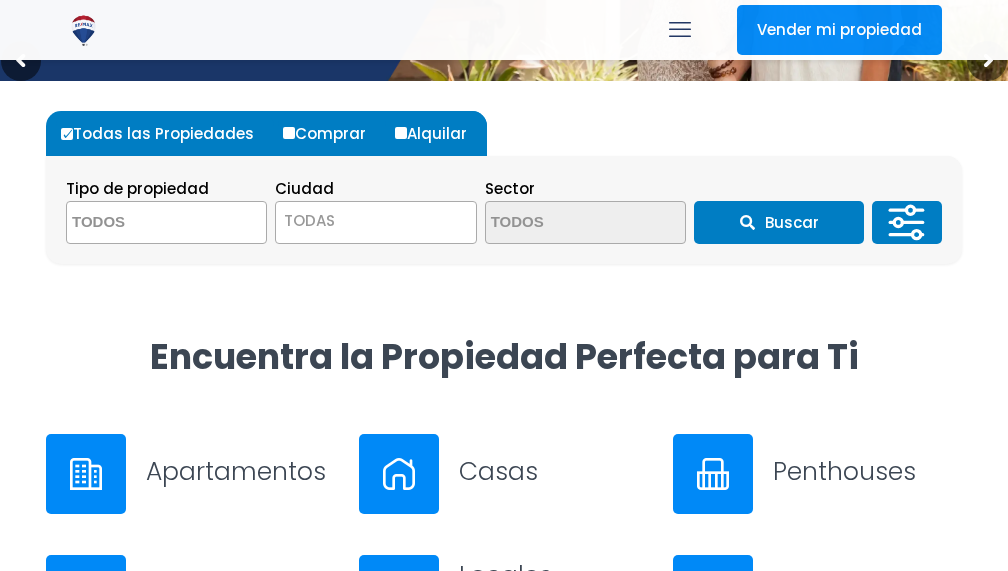 scroll, scrollTop: 424, scrollLeft: 0, axis: vertical 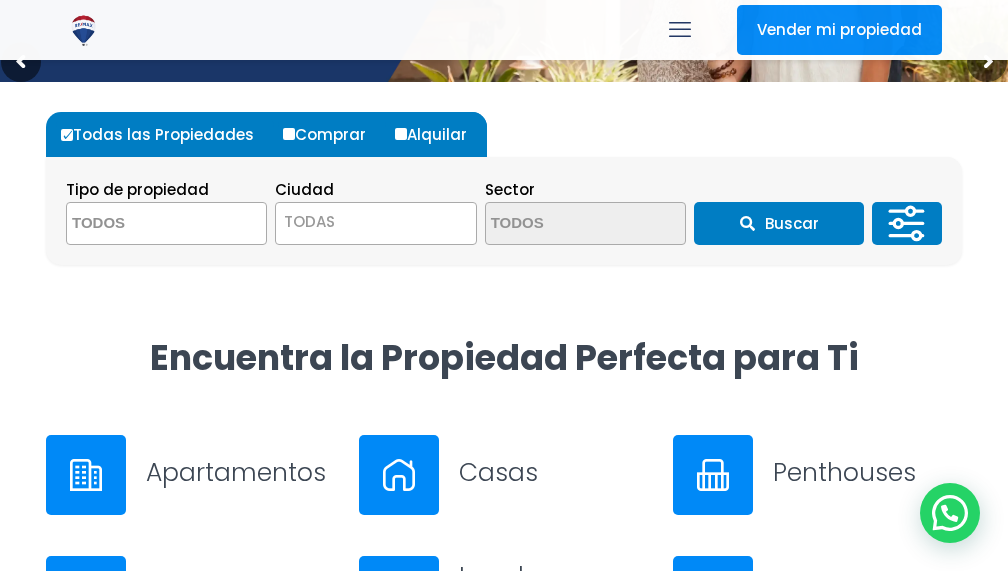 click on "Comprar" at bounding box center [289, 134] 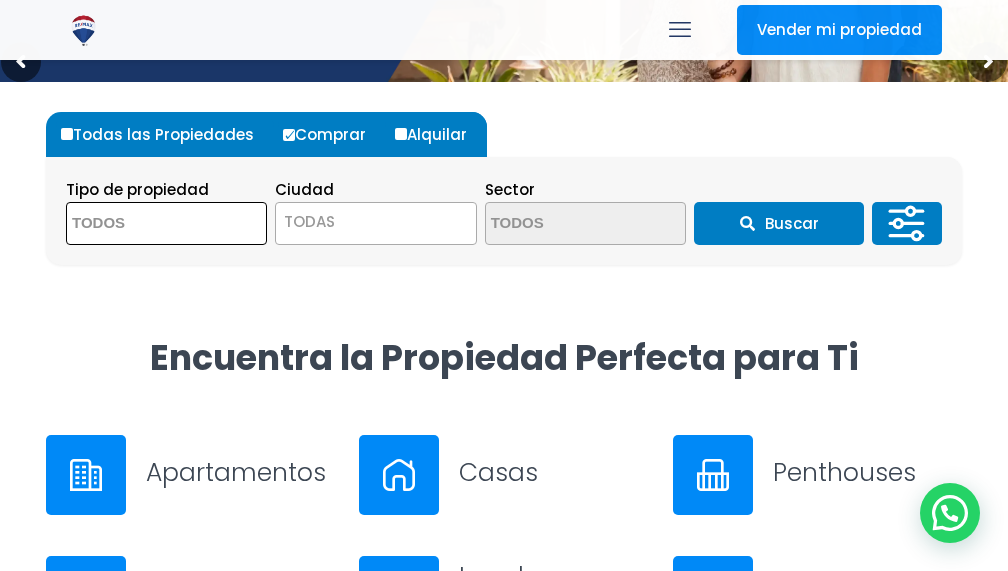 click at bounding box center [164, 224] 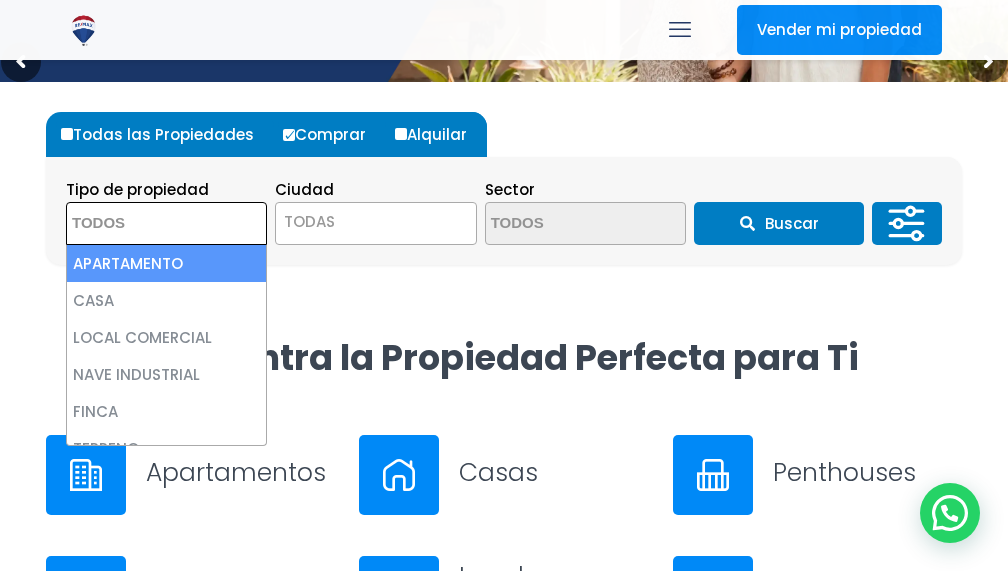 select on "apartment" 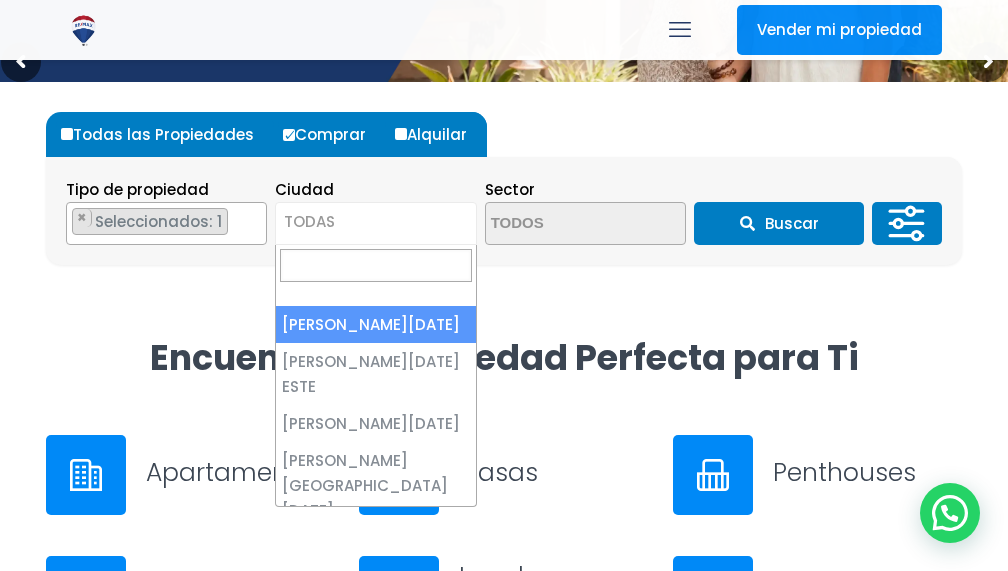 click on "TODAS" at bounding box center (309, 221) 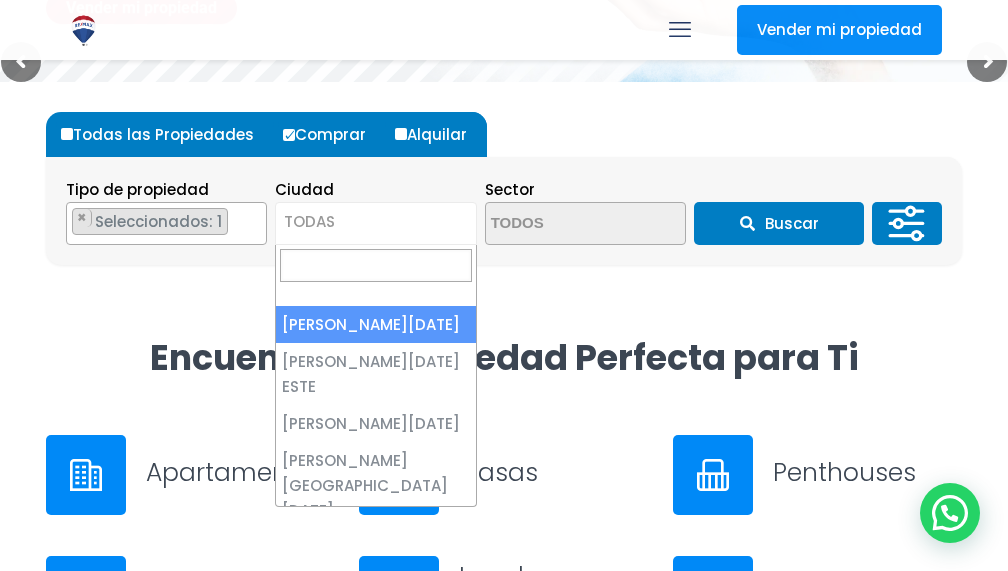 select on "1" 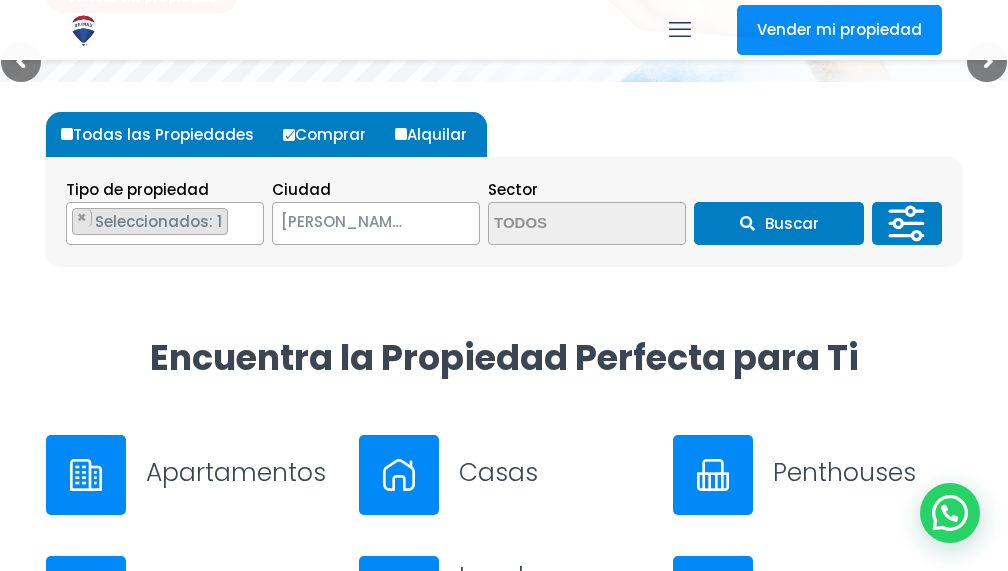 click on "Buscar" at bounding box center [779, 223] 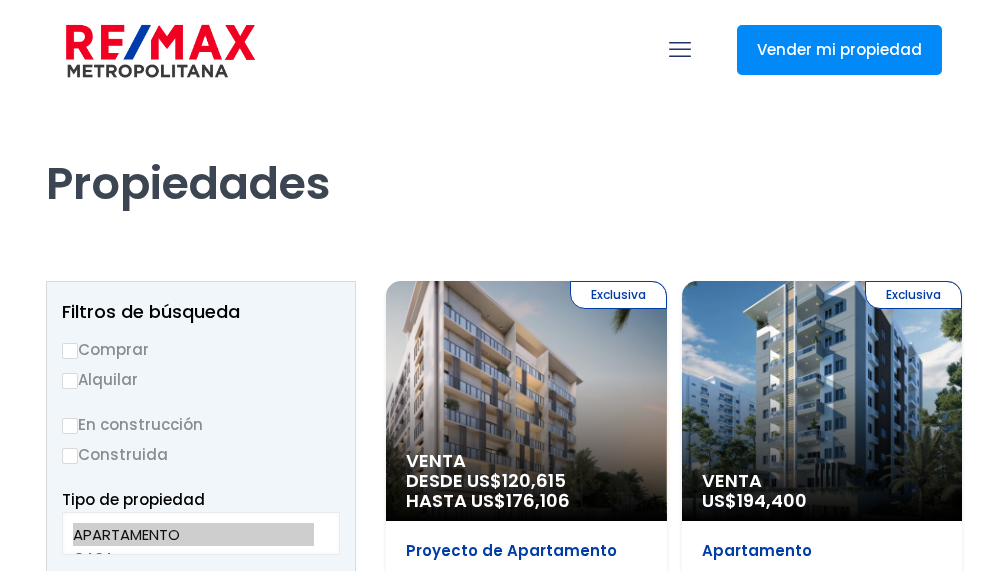 scroll, scrollTop: 0, scrollLeft: 0, axis: both 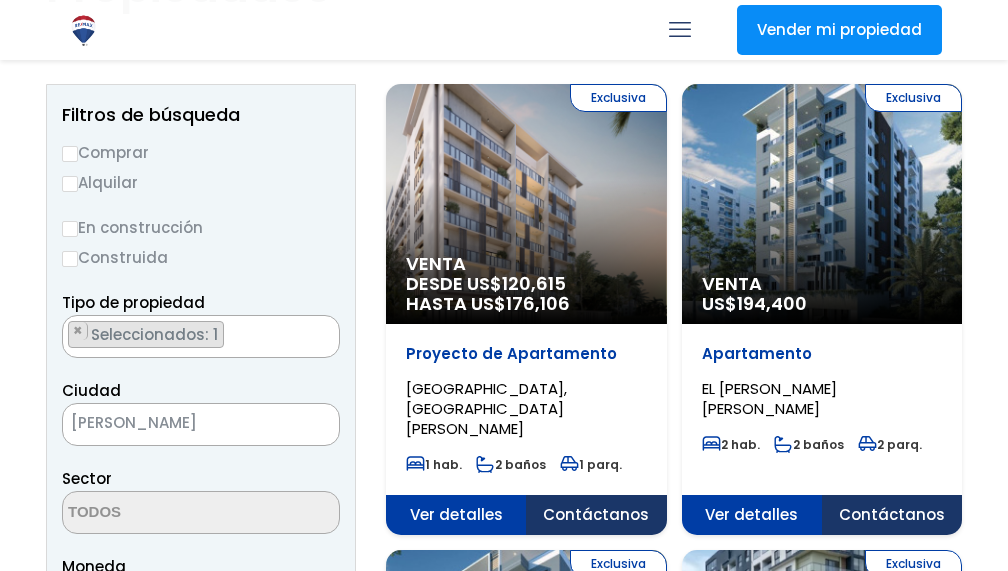 select 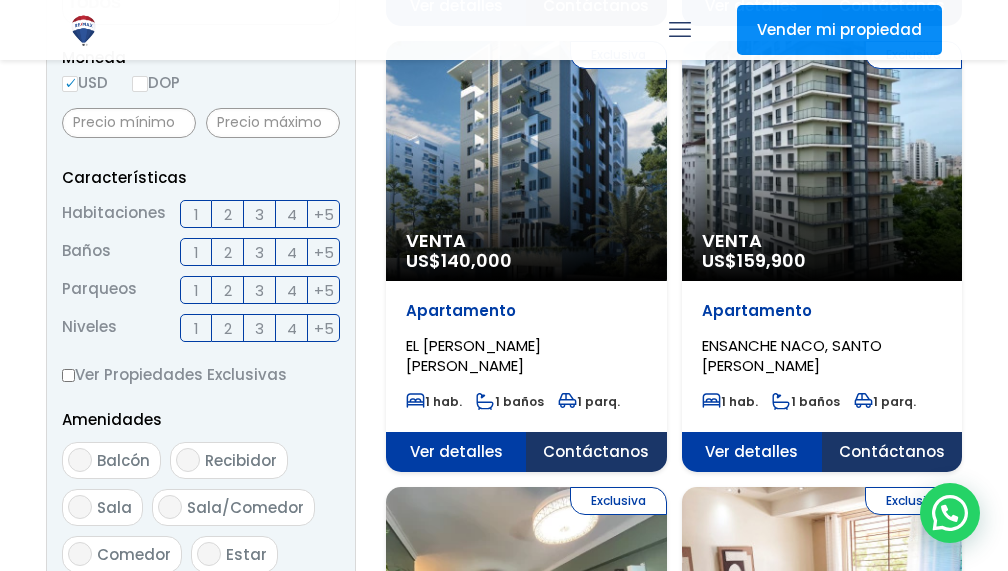 scroll, scrollTop: 686, scrollLeft: 0, axis: vertical 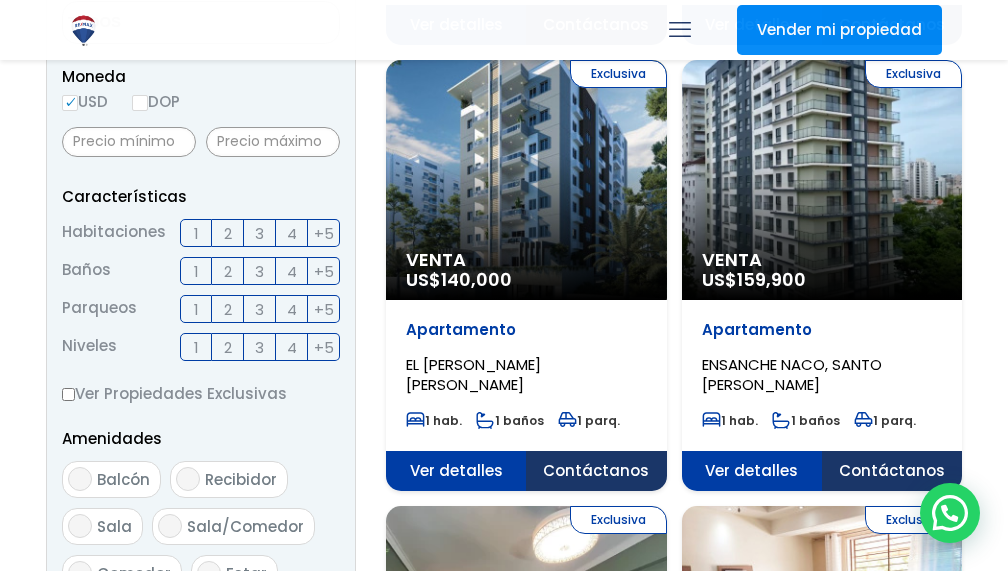 click on "2" at bounding box center [228, 233] 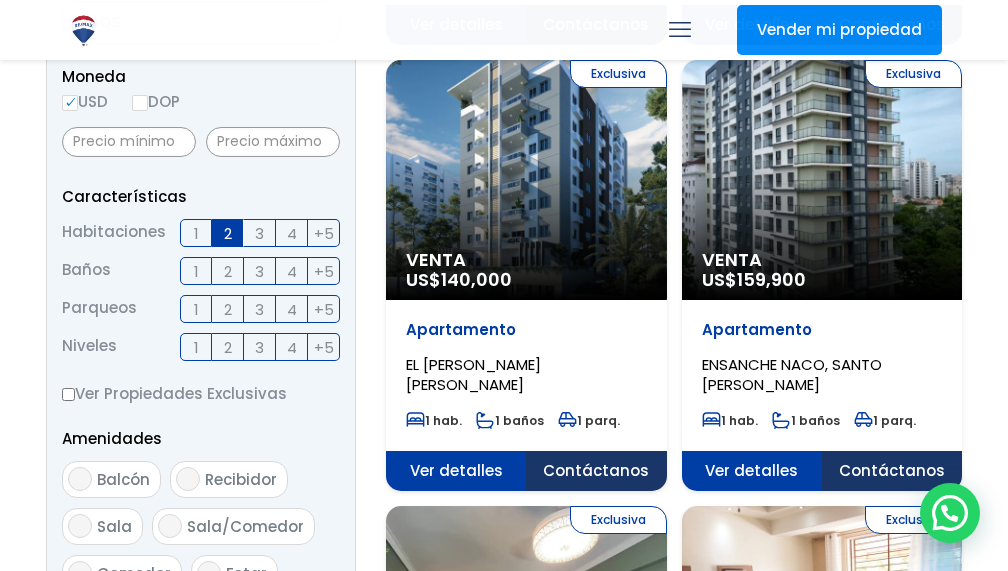 click on "2" at bounding box center (228, 271) 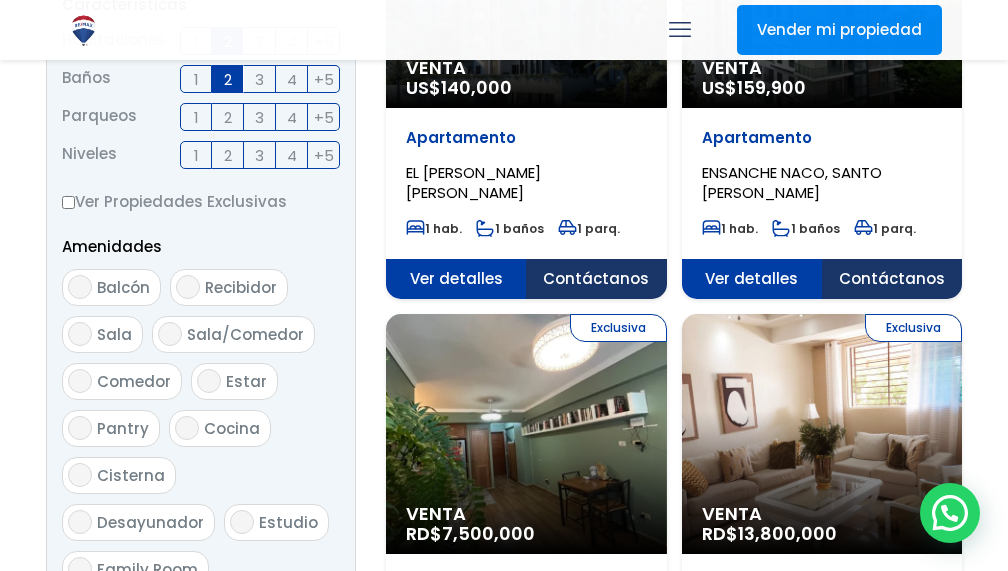 scroll, scrollTop: 1200, scrollLeft: 0, axis: vertical 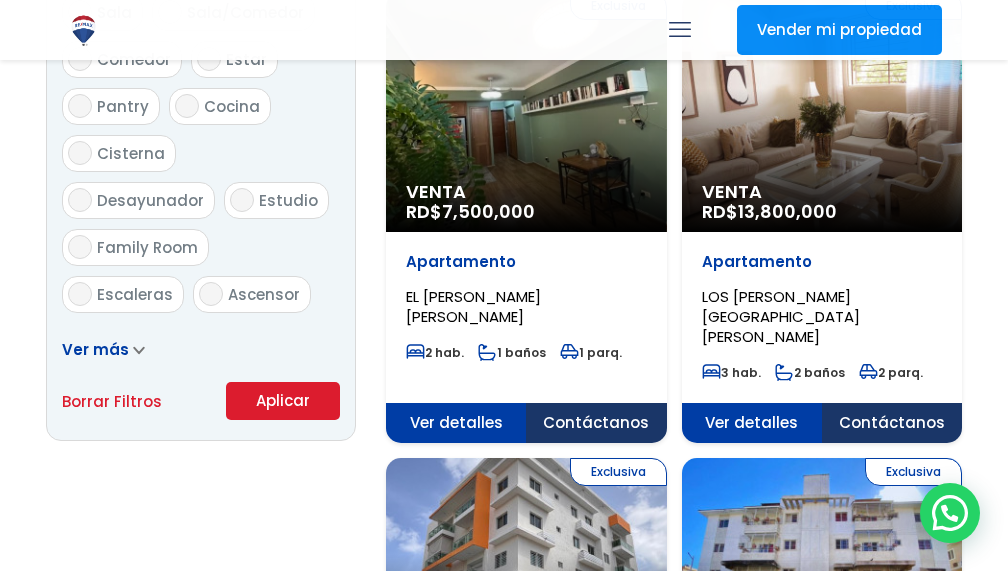 click on "Aplicar" at bounding box center [283, 401] 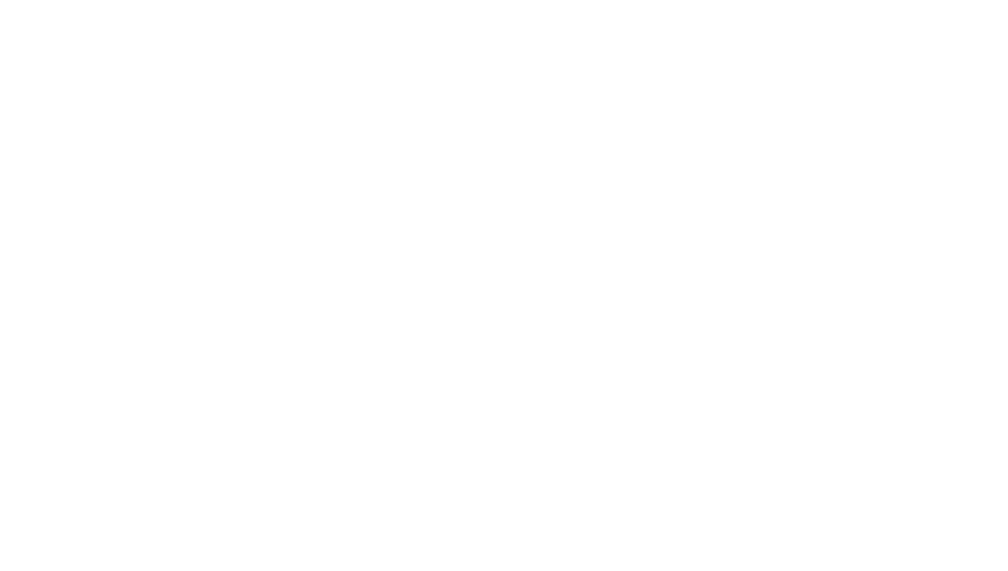 scroll, scrollTop: 0, scrollLeft: 0, axis: both 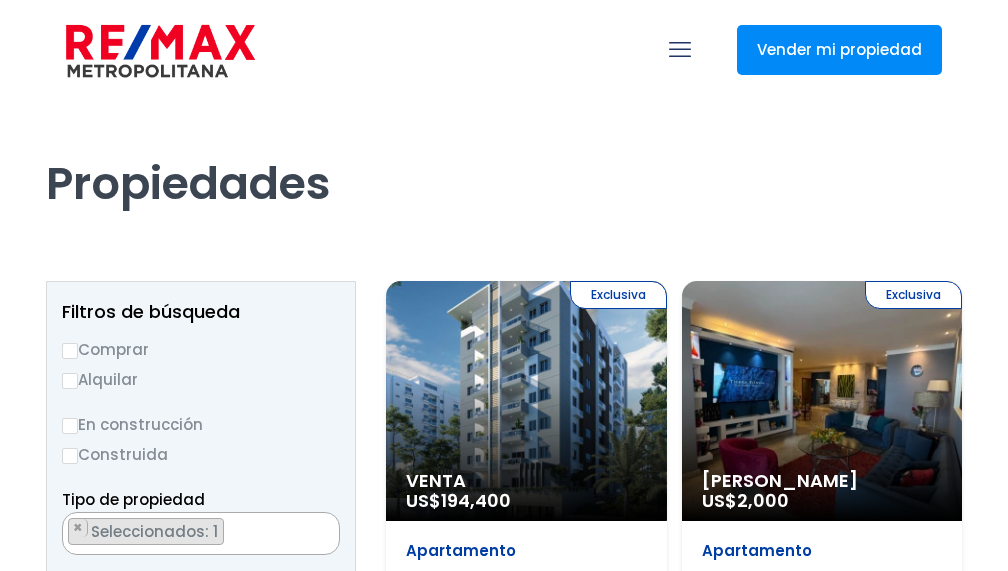 click on "En construcción" at bounding box center (70, 426) 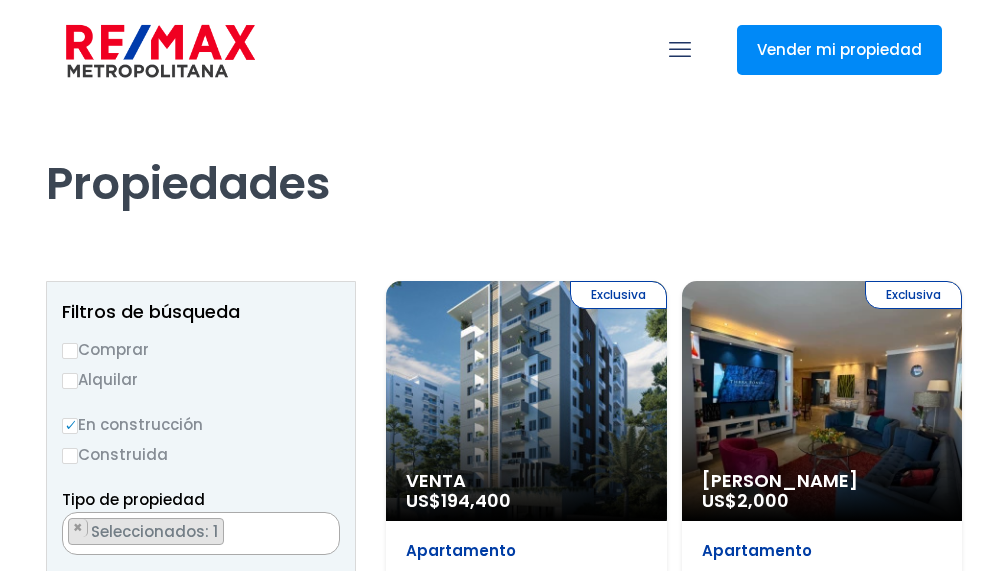 select 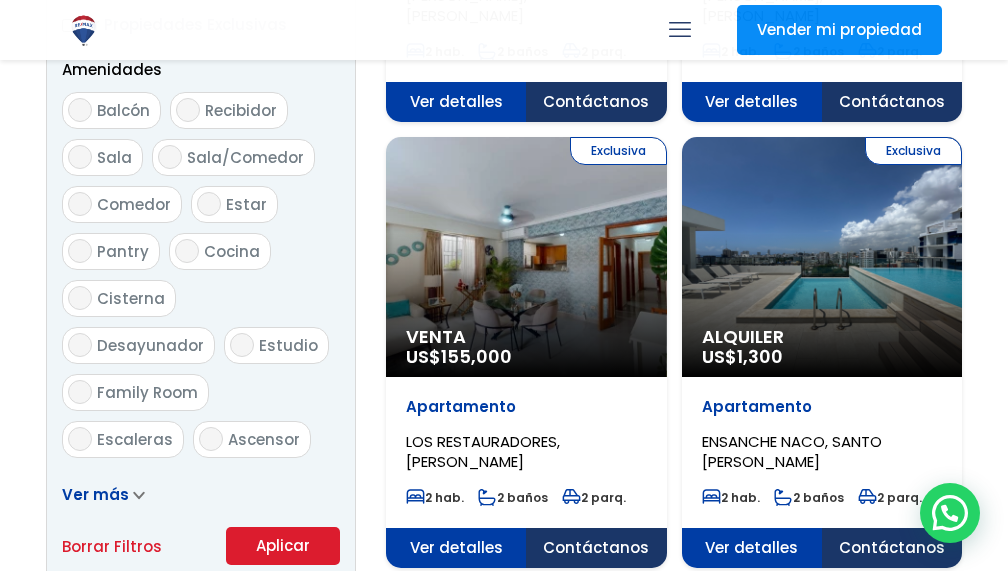 scroll, scrollTop: 1057, scrollLeft: 0, axis: vertical 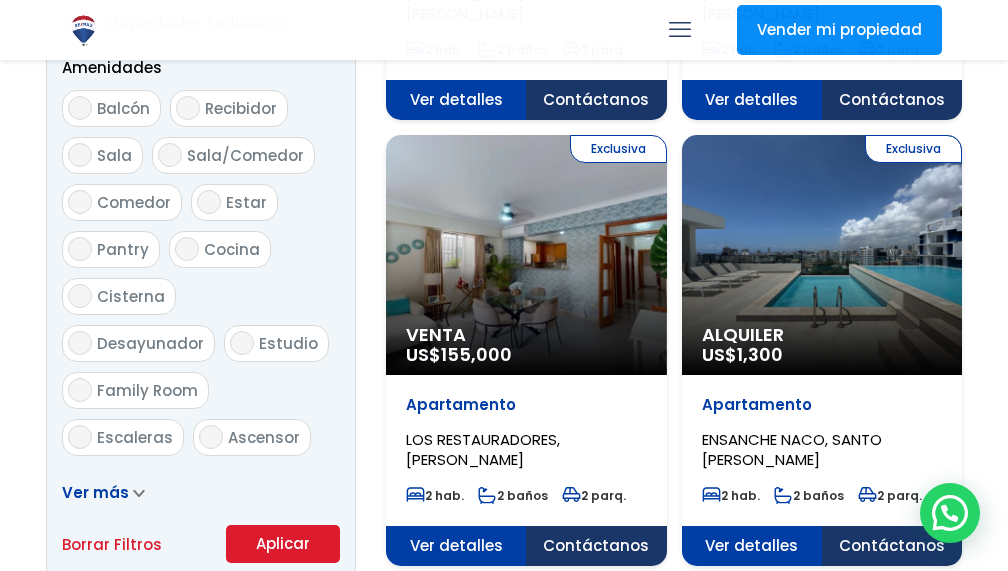 click on "Aplicar" at bounding box center [283, 544] 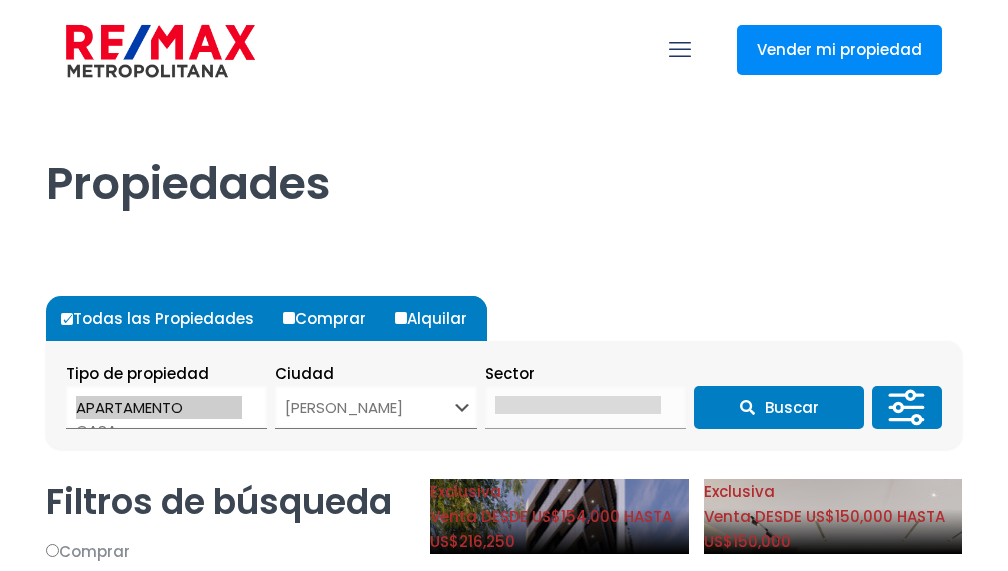 scroll, scrollTop: 0, scrollLeft: 0, axis: both 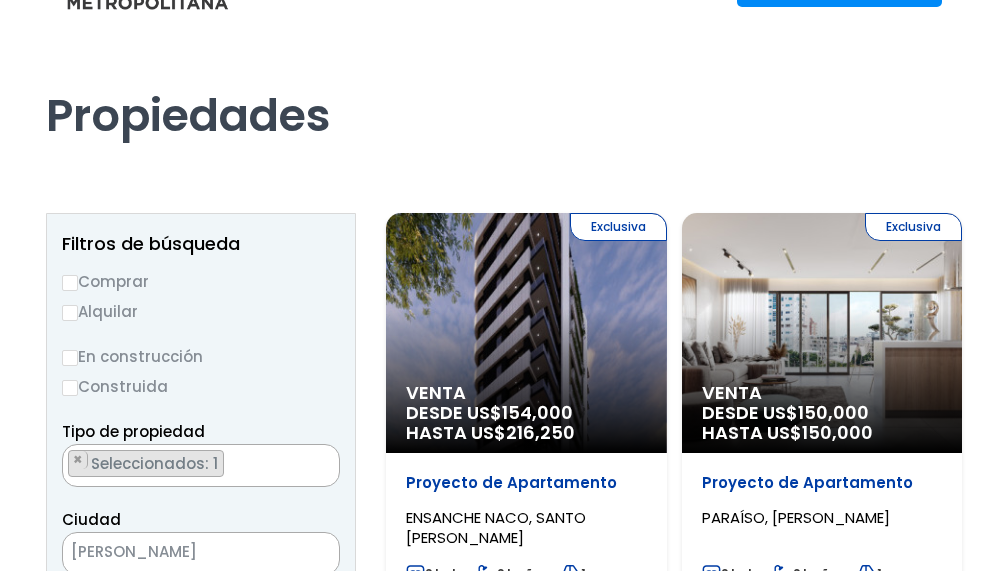 select 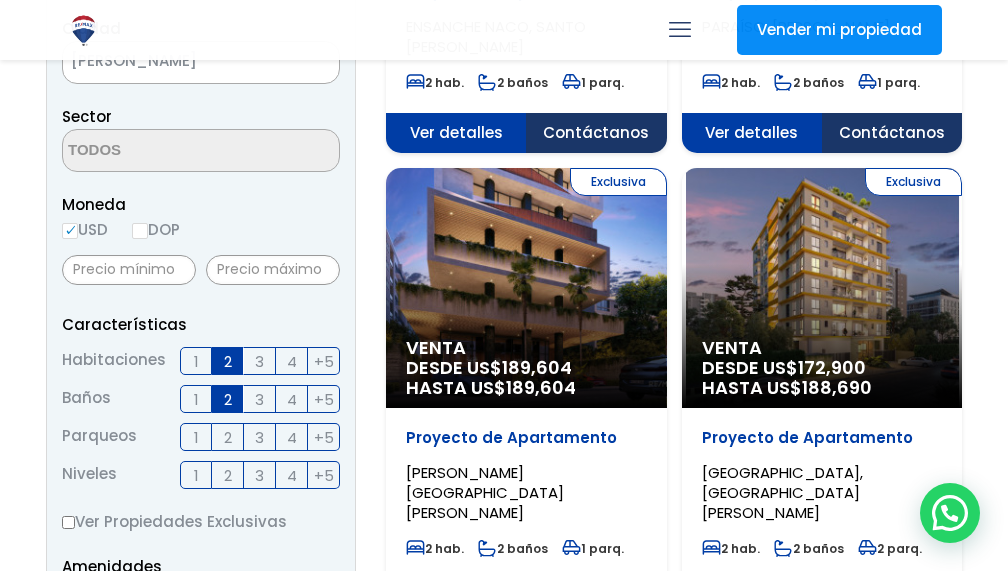 scroll, scrollTop: 557, scrollLeft: 0, axis: vertical 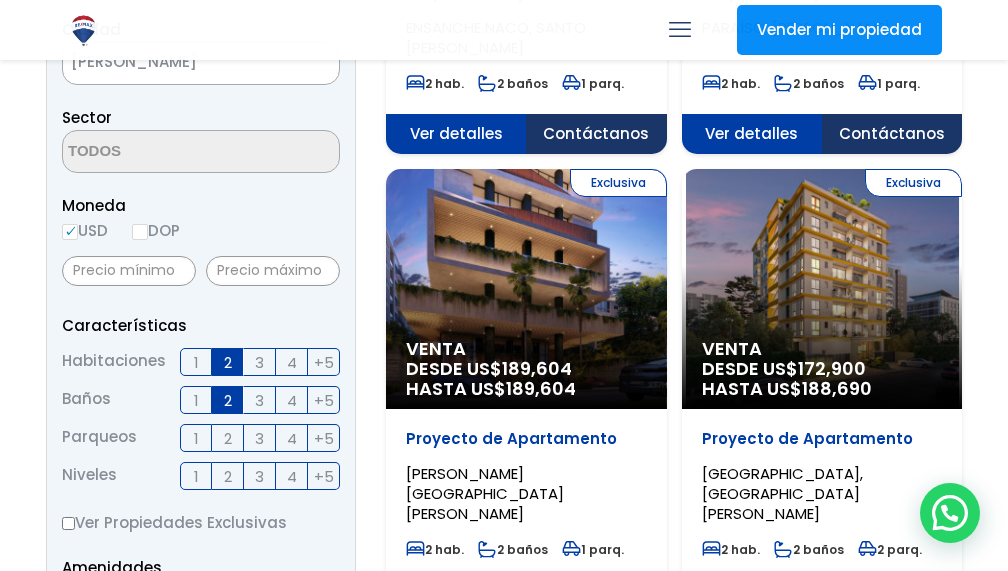 click on "Exclusiva
Venta
DESDE US$  189,604
HASTA US$  189,604" at bounding box center [526, -157] 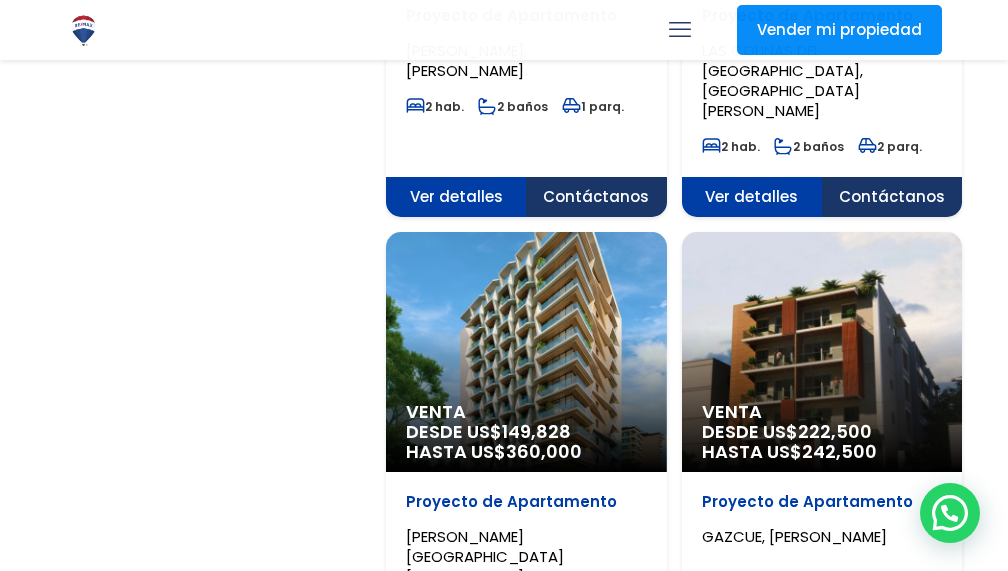 scroll, scrollTop: 2348, scrollLeft: 0, axis: vertical 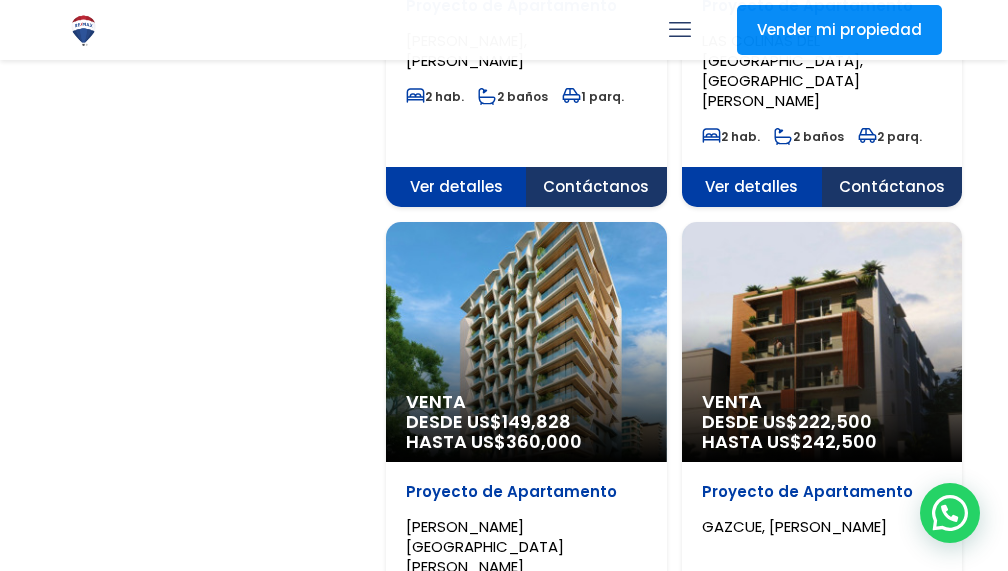 click on "Venta
DESDE US$  149,828
HASTA US$  360,000" at bounding box center [526, -1948] 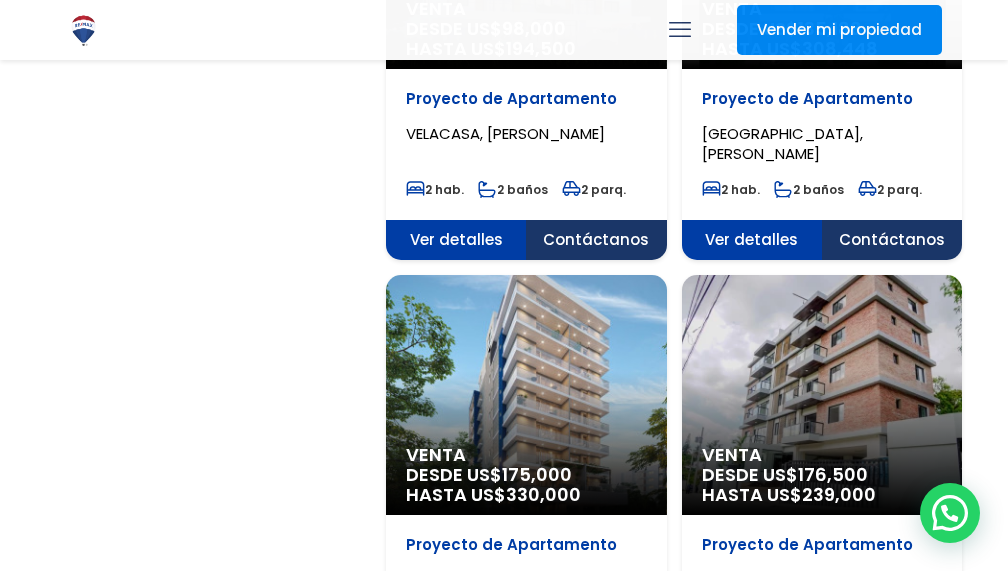 scroll, scrollTop: 3212, scrollLeft: 0, axis: vertical 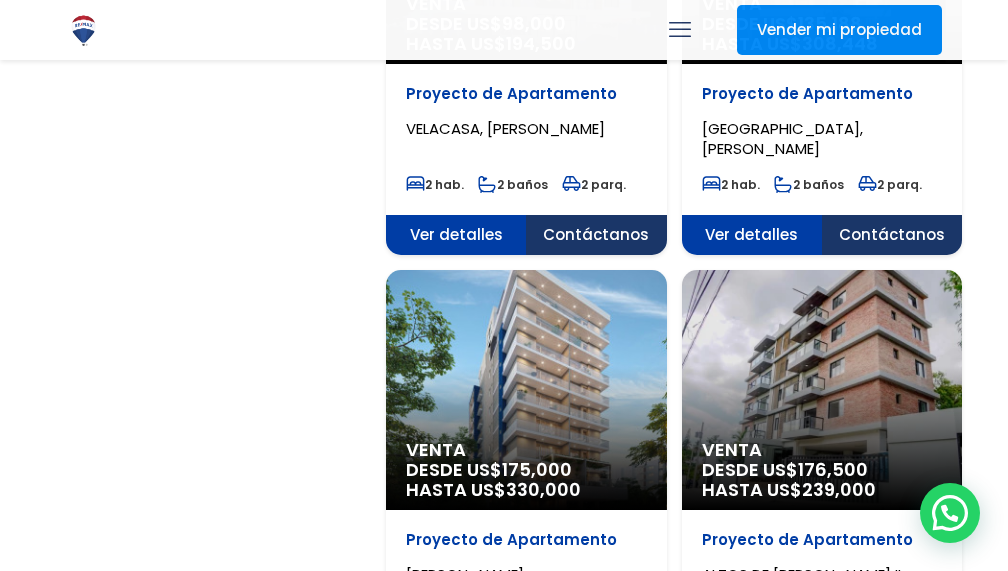click on "Venta
DESDE US$  175,000
HASTA US$  330,000" at bounding box center (526, -2812) 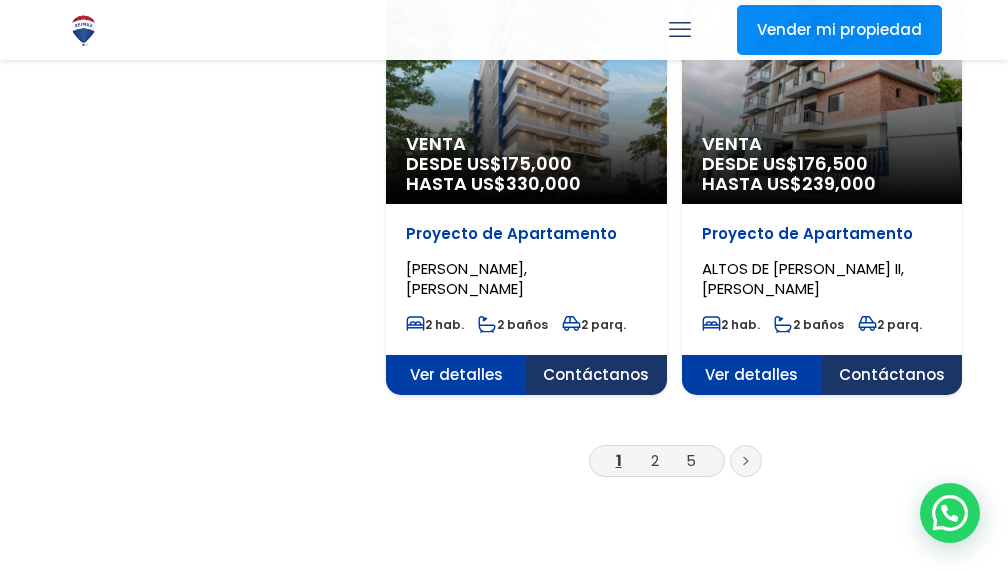 scroll, scrollTop: 3517, scrollLeft: 0, axis: vertical 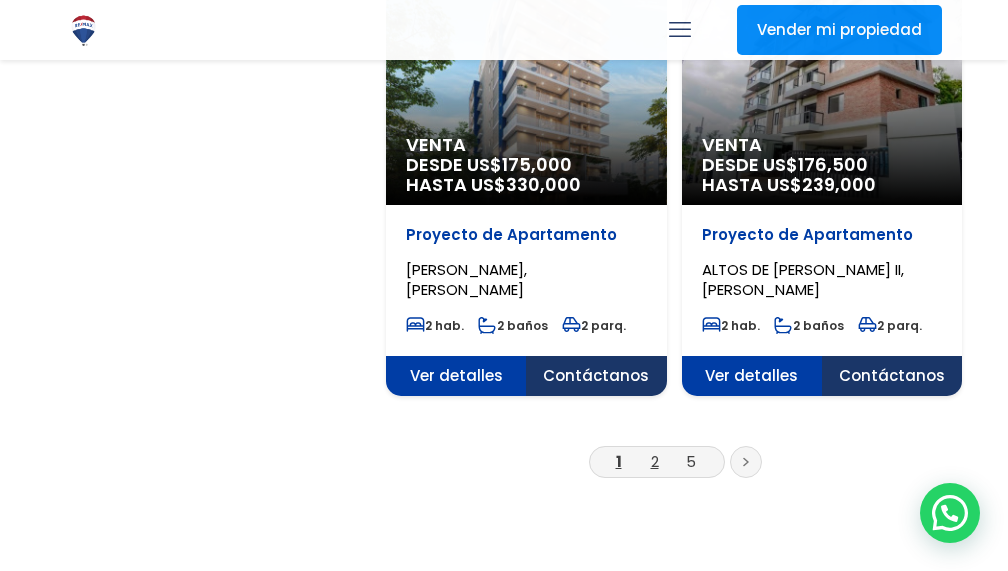 click on "2" at bounding box center (655, 461) 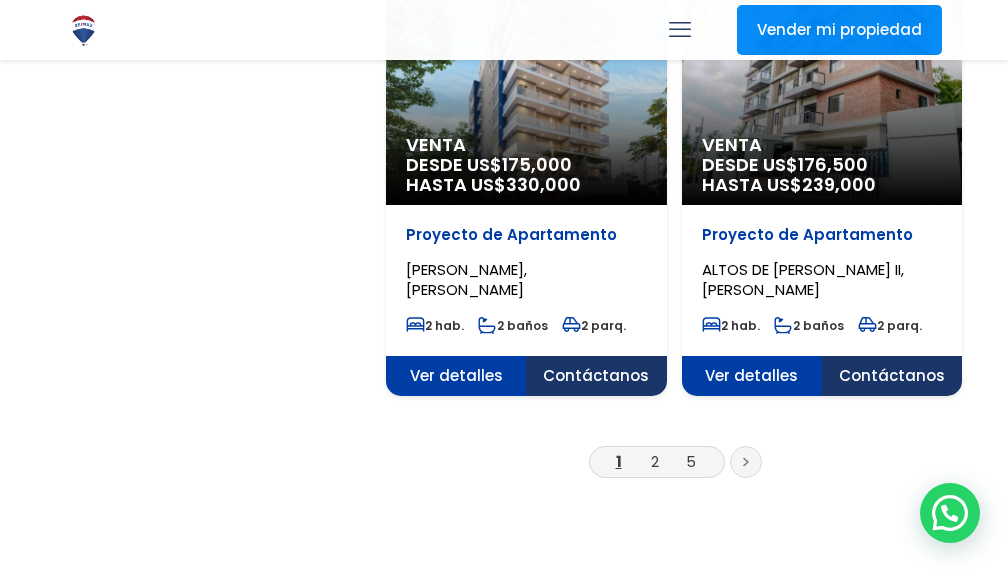click on "5" at bounding box center (691, 461) 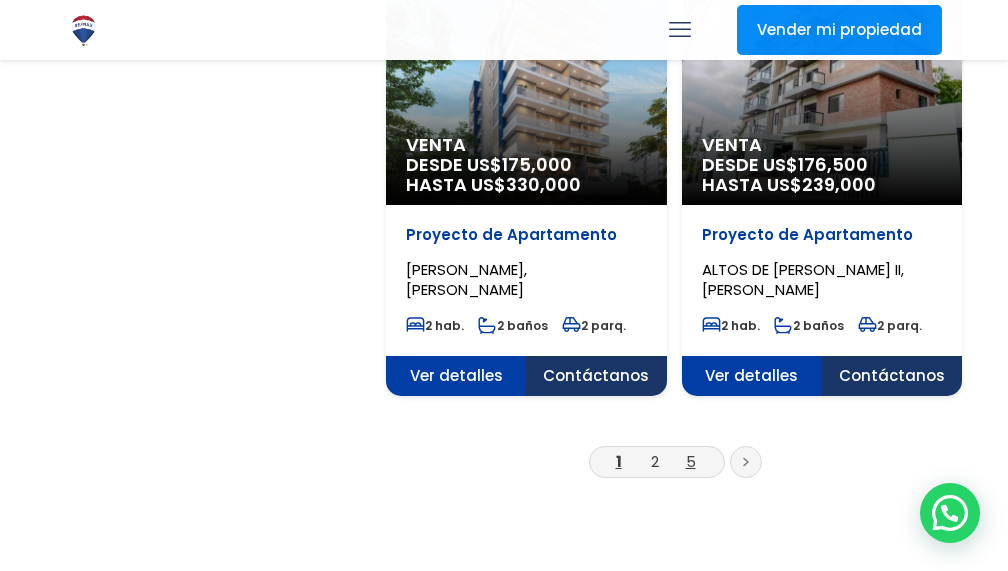 click on "5" at bounding box center [691, 461] 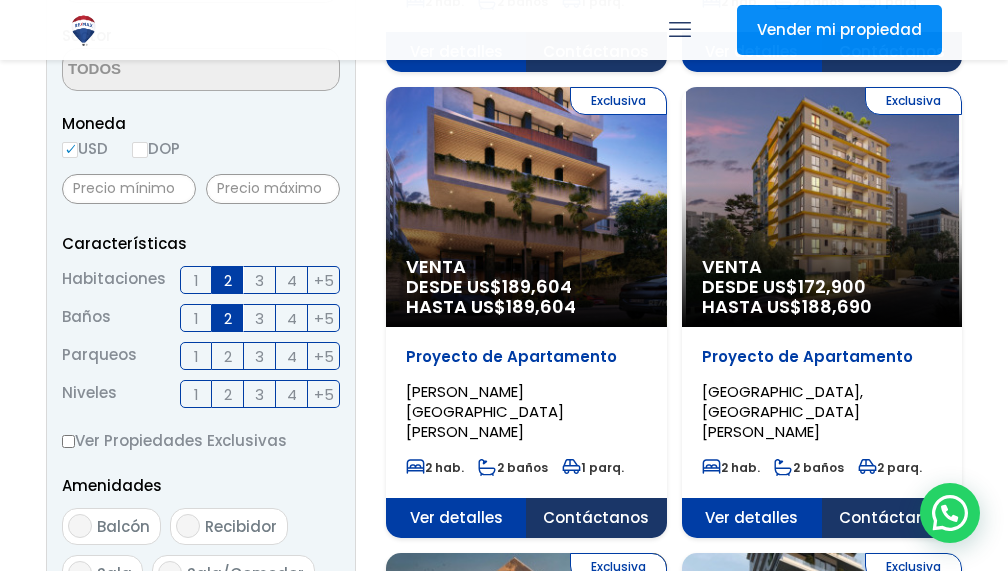 scroll, scrollTop: 644, scrollLeft: 0, axis: vertical 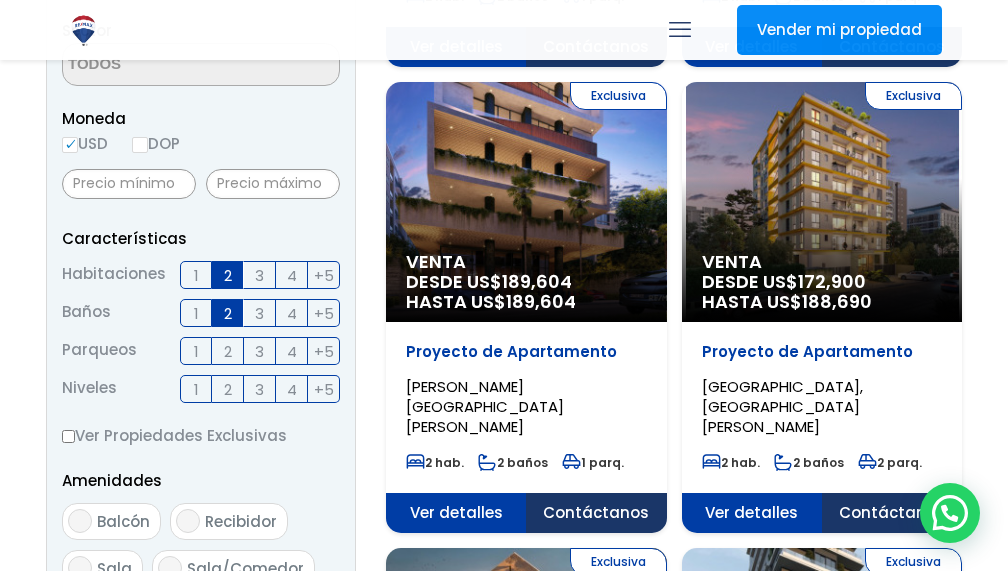 click on "2" at bounding box center [228, 275] 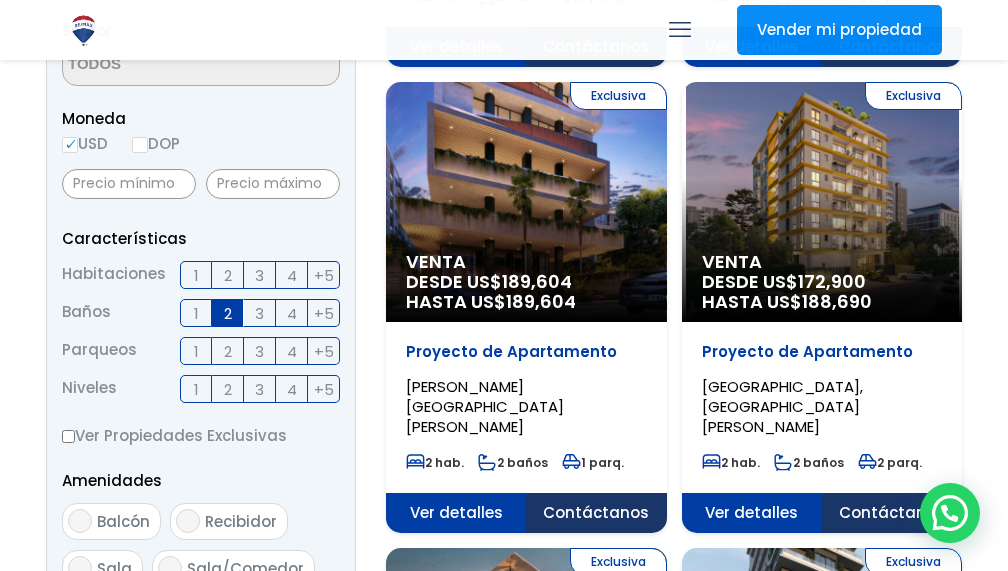 click on "2" at bounding box center (228, 313) 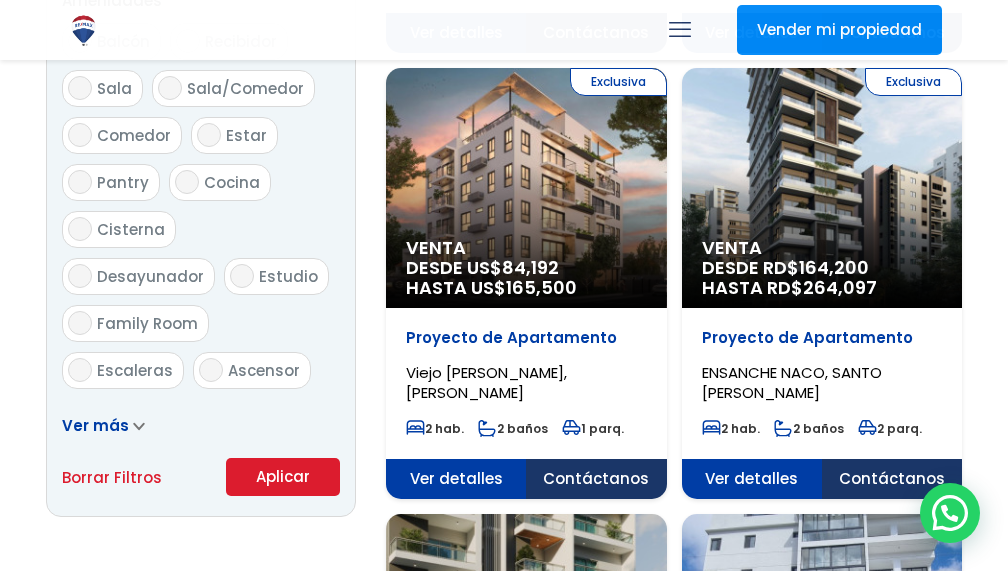 scroll, scrollTop: 1177, scrollLeft: 0, axis: vertical 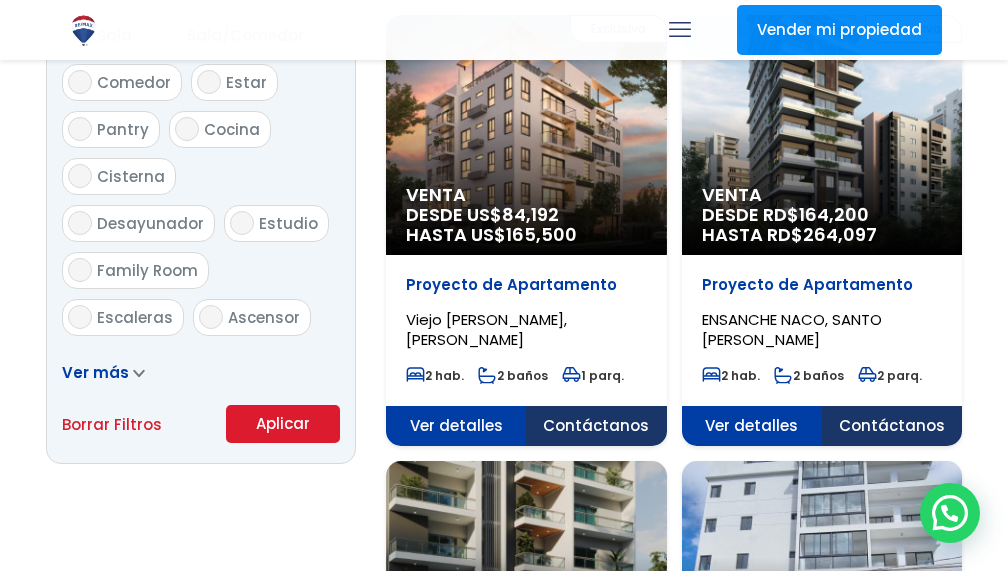 click on "Aplicar" at bounding box center (283, 424) 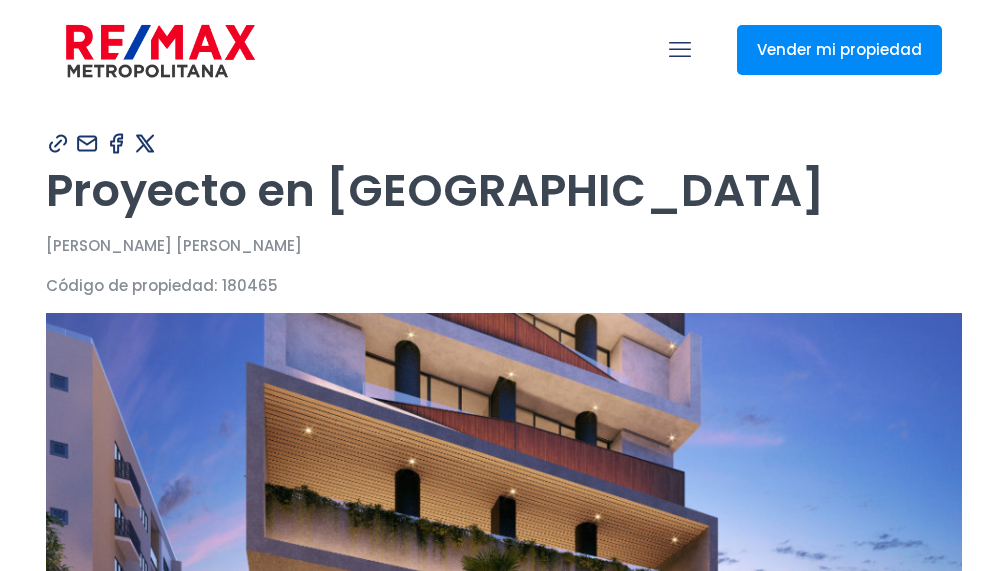 scroll, scrollTop: 0, scrollLeft: 0, axis: both 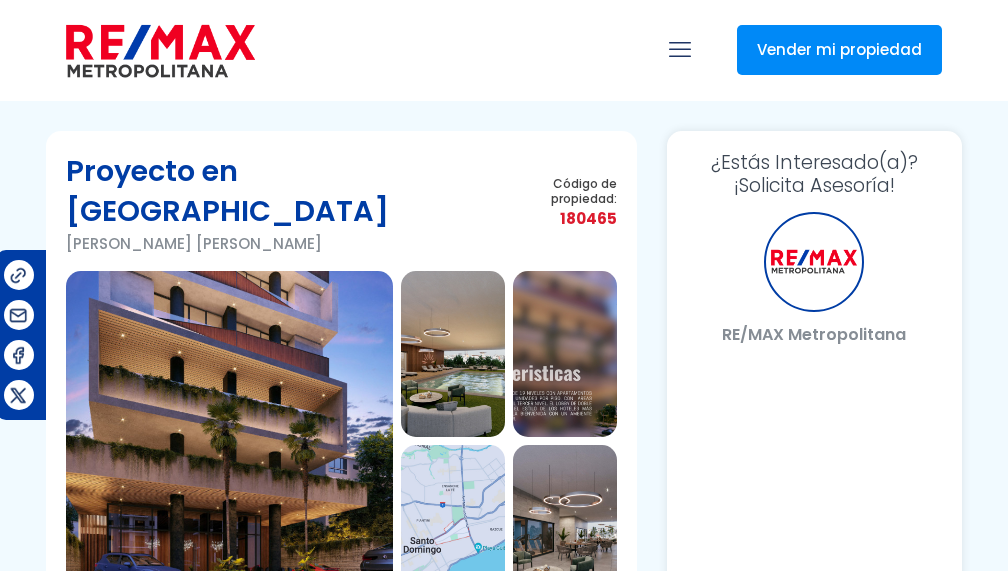 select on "DO" 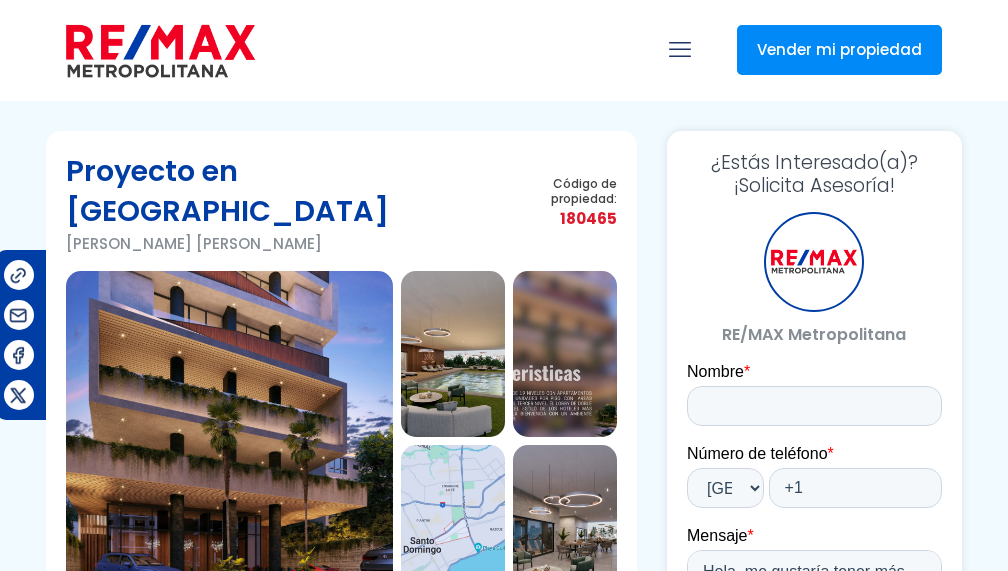 scroll, scrollTop: 0, scrollLeft: 0, axis: both 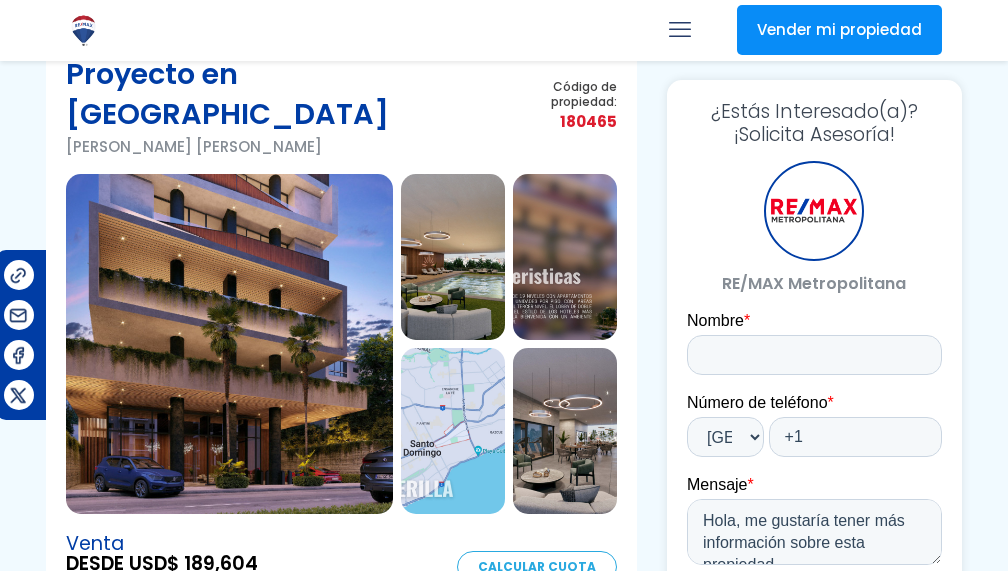 click at bounding box center (229, 344) 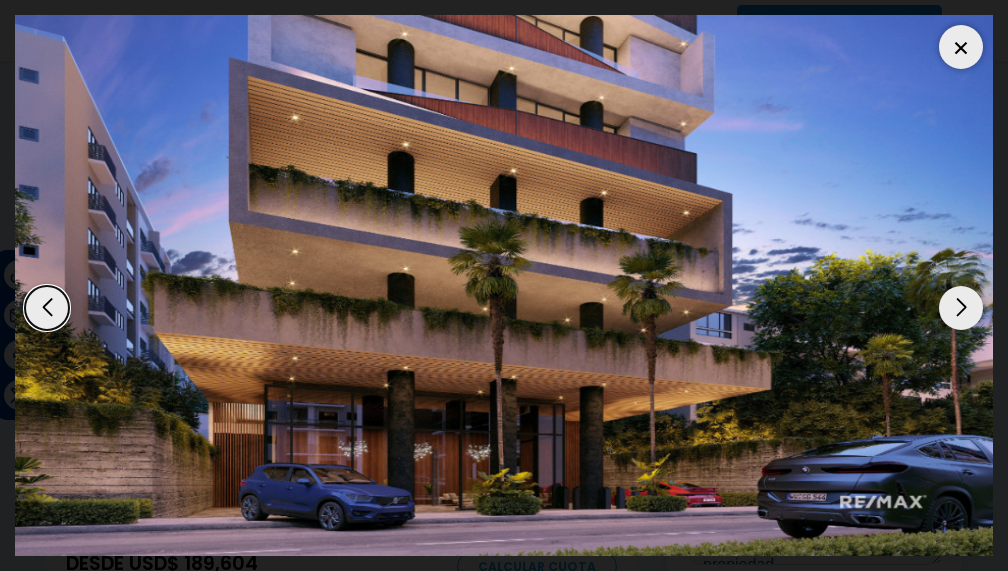 click at bounding box center [961, 308] 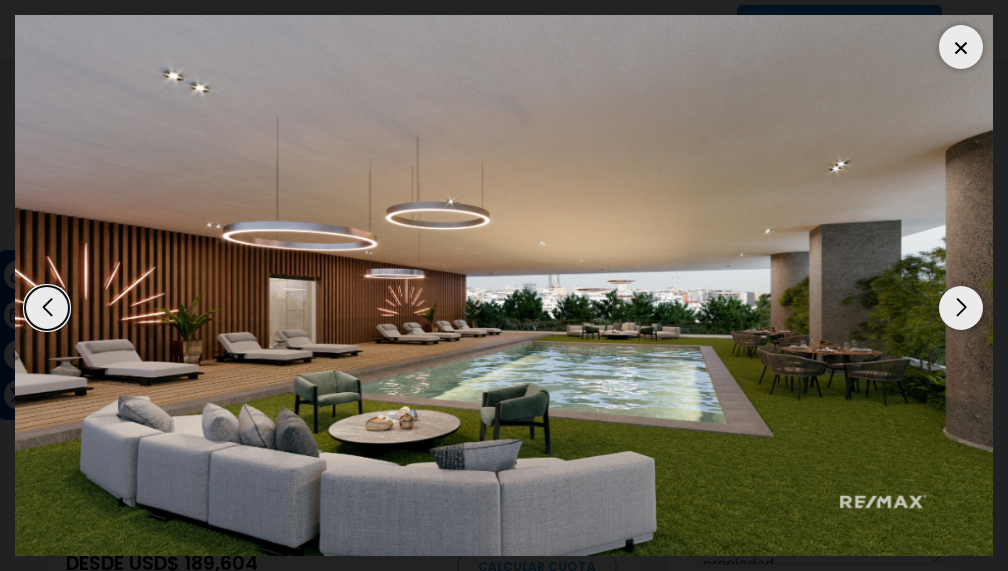 click at bounding box center (961, 308) 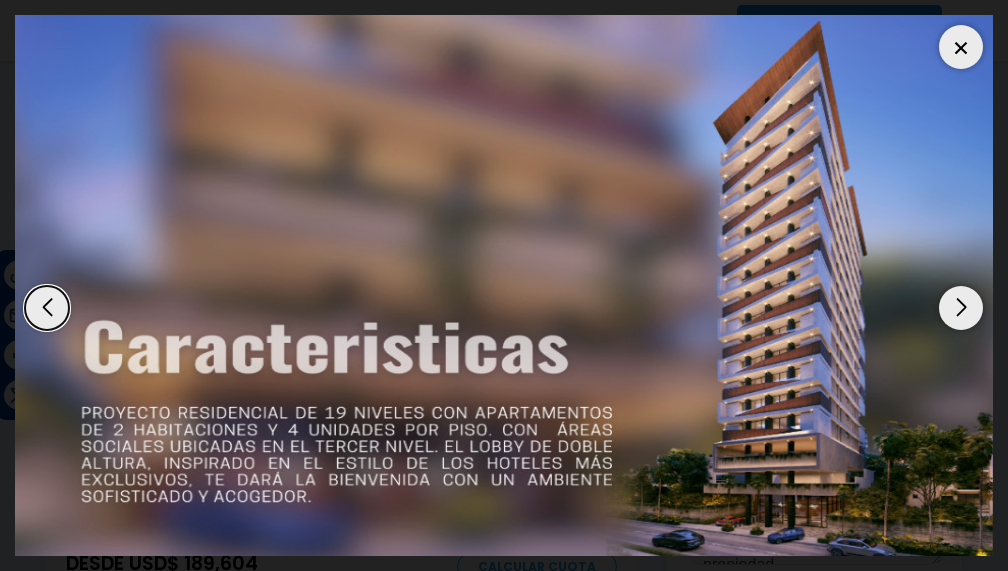 click at bounding box center [961, 308] 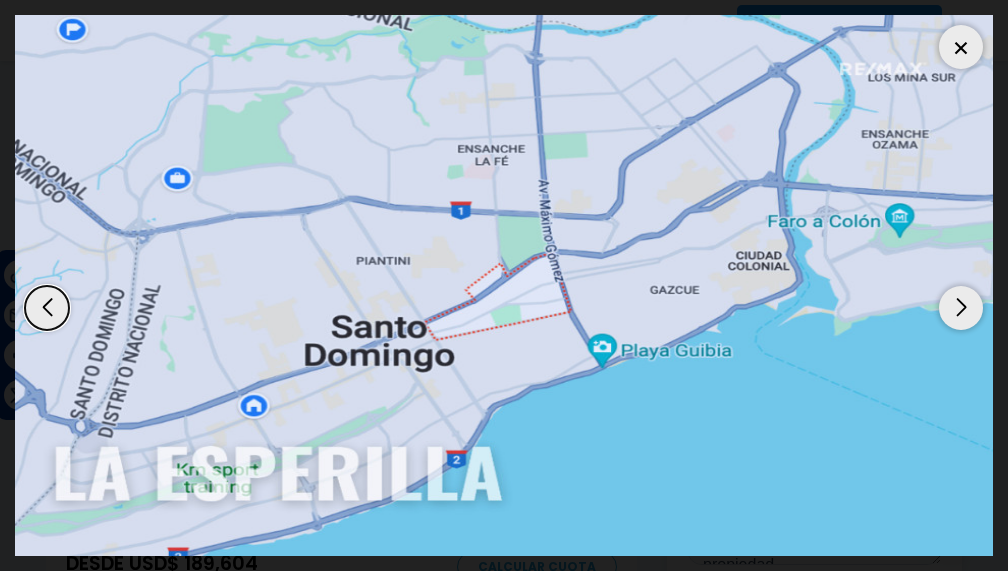 click at bounding box center (961, 308) 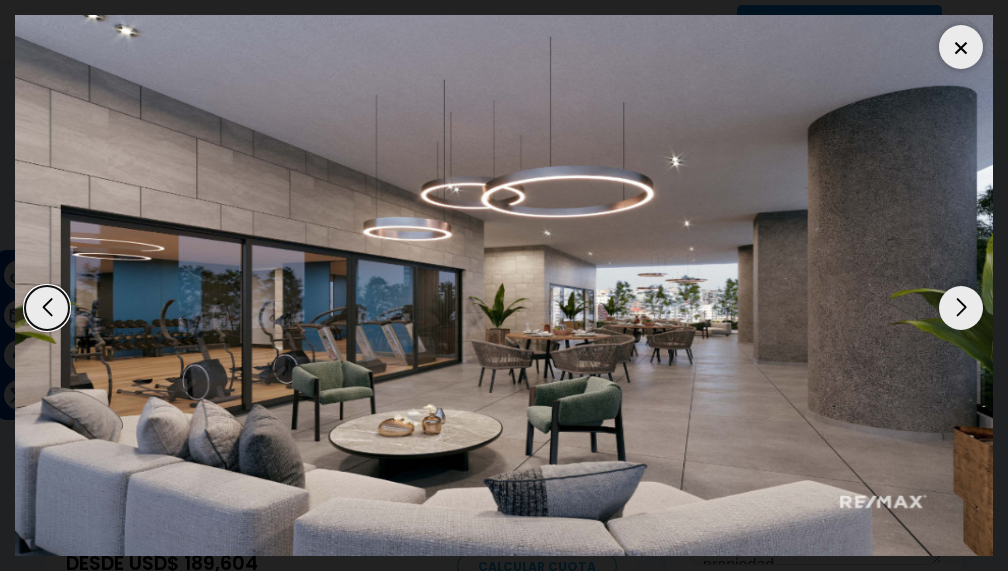 click at bounding box center [47, 308] 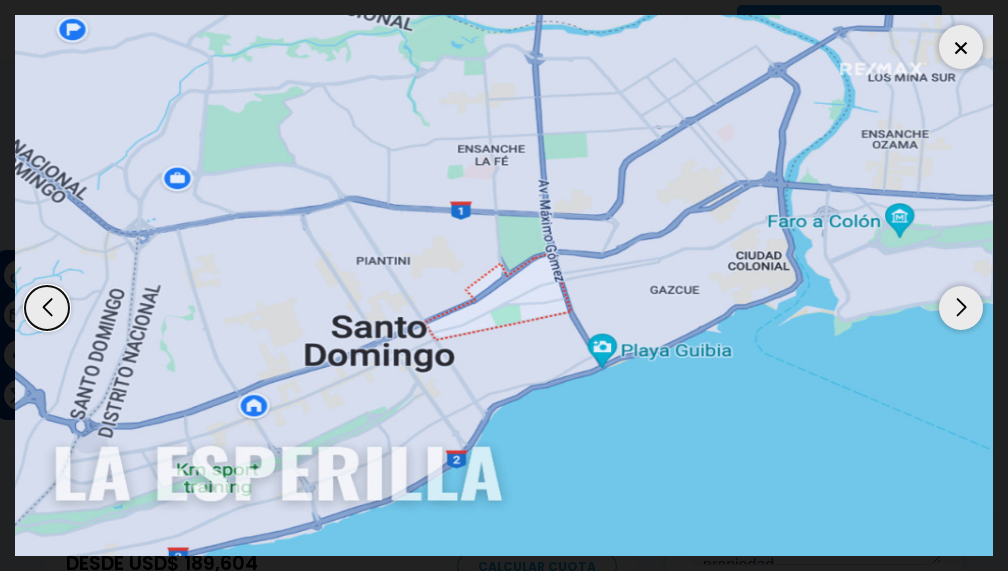 click at bounding box center [961, 308] 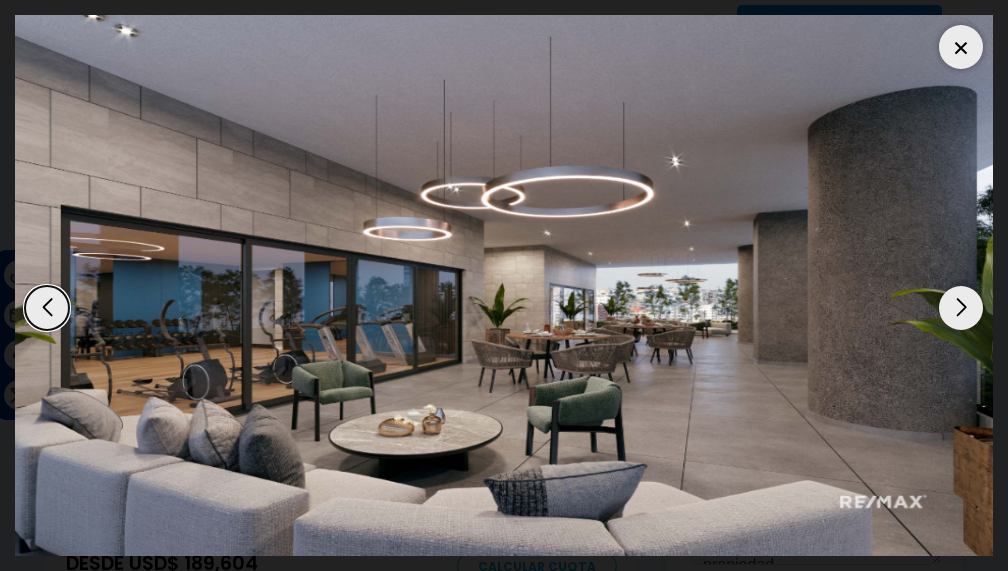 click at bounding box center [961, 308] 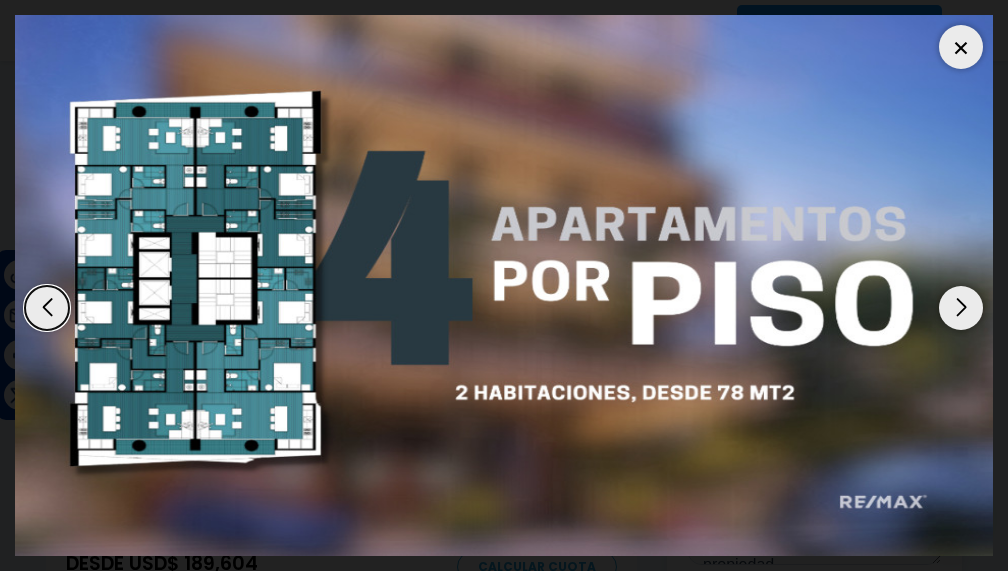 click at bounding box center (961, 308) 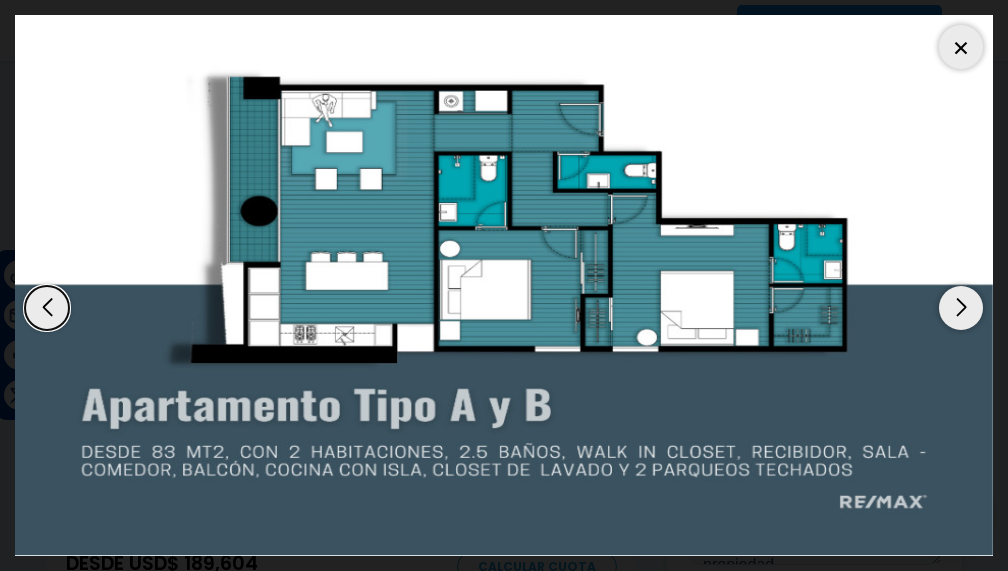 click at bounding box center [961, 308] 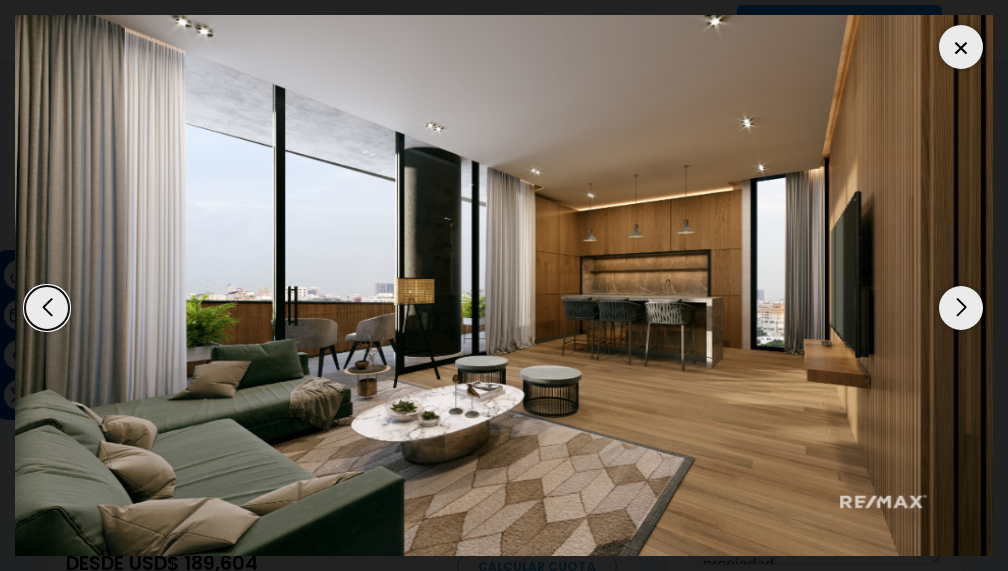 click at bounding box center [961, 308] 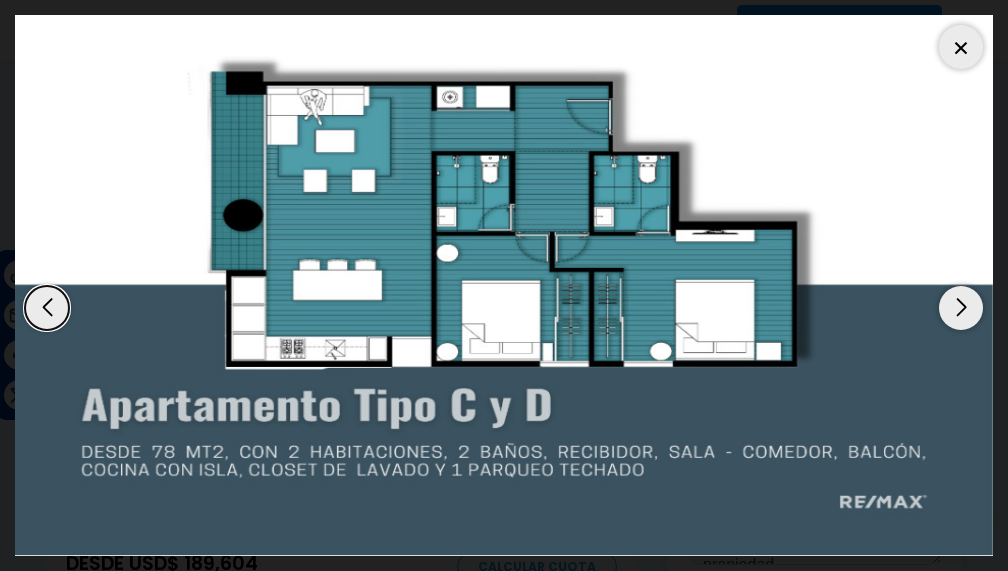 click at bounding box center [961, 308] 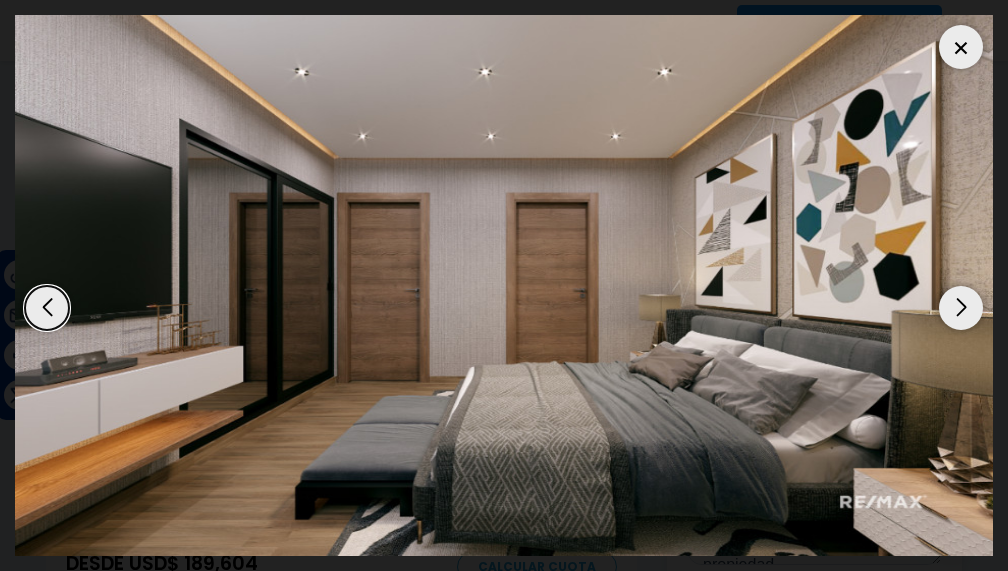 click at bounding box center [961, 308] 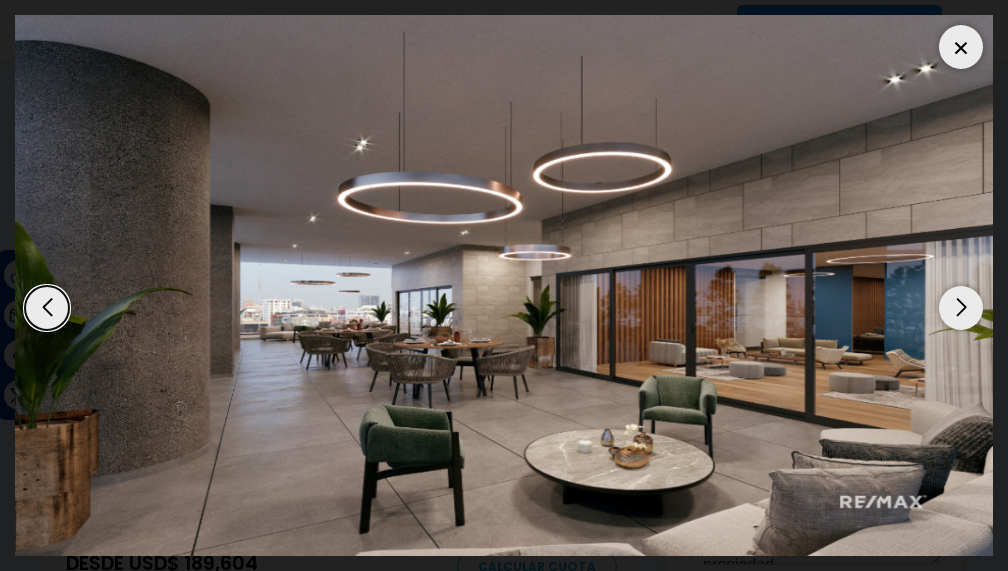 click at bounding box center (961, 308) 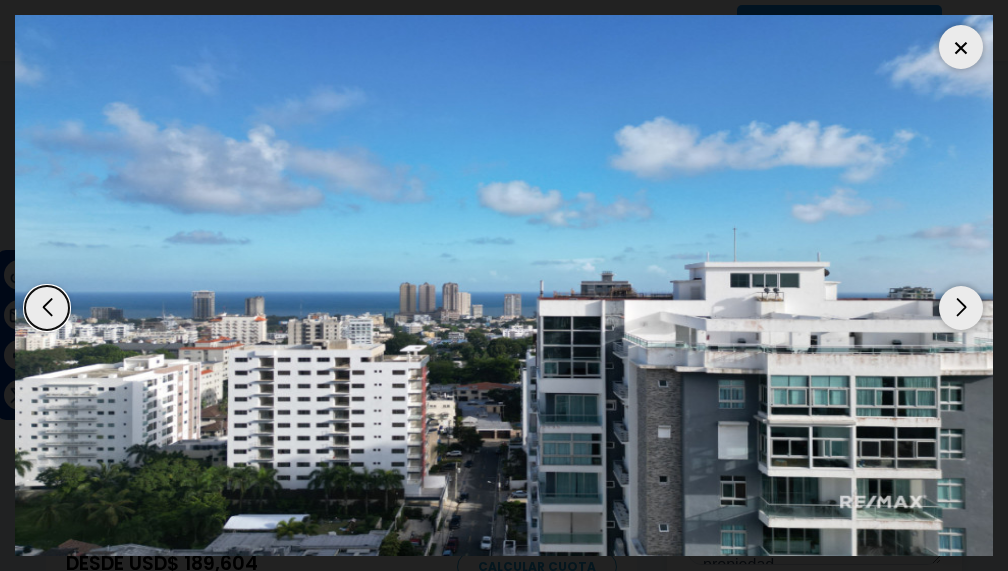 click at bounding box center [47, 308] 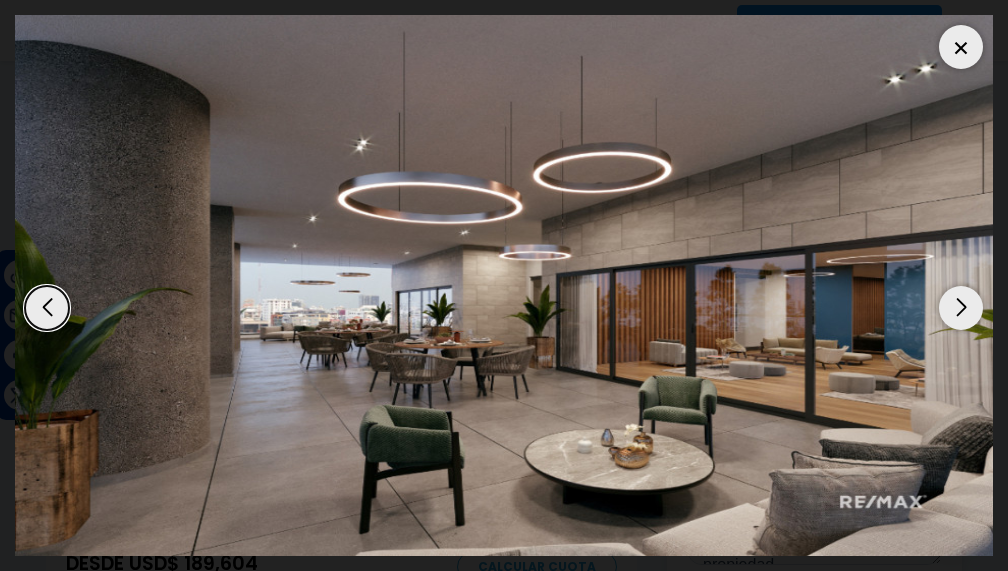 click at bounding box center [961, 308] 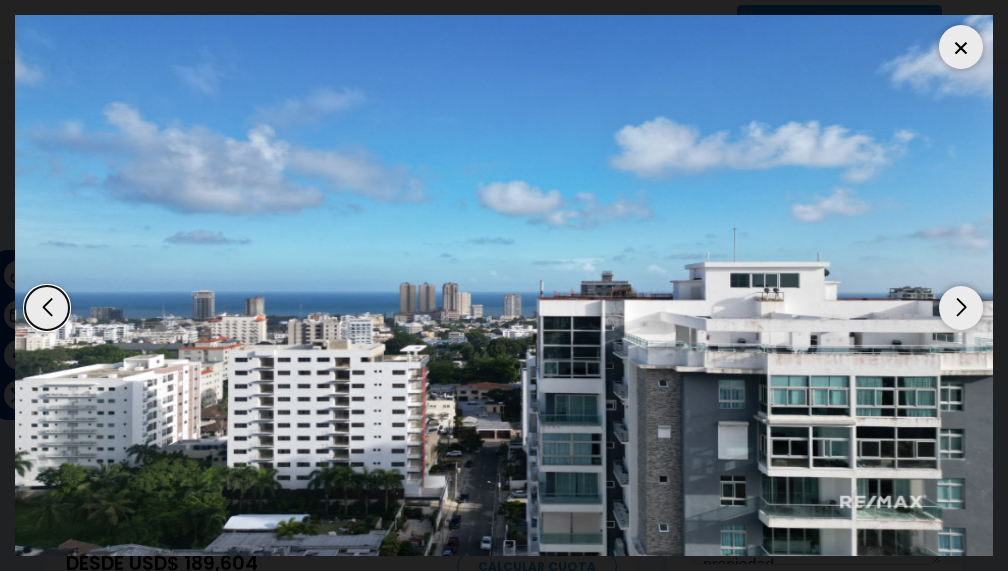 click at bounding box center (961, 308) 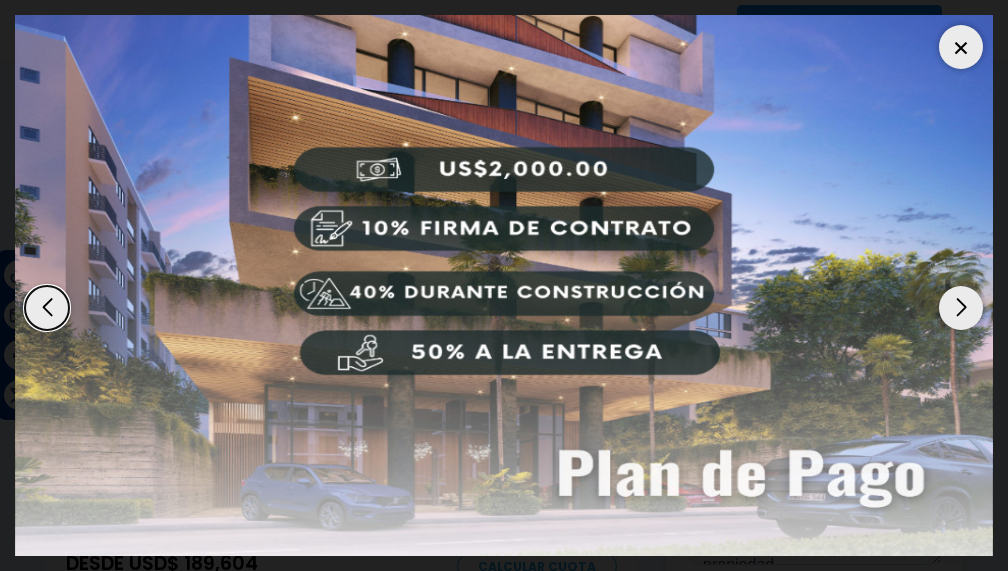 click at bounding box center [961, 308] 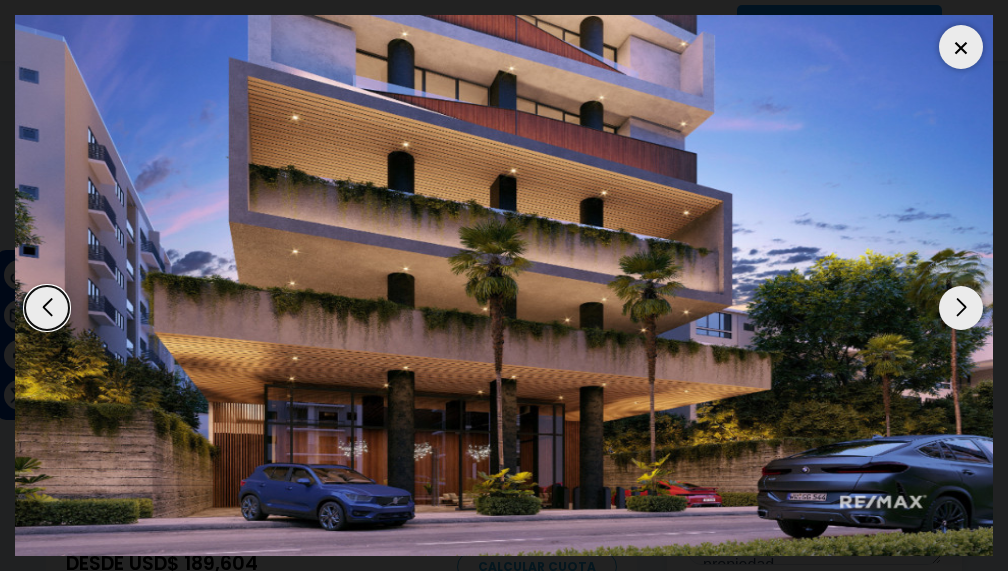 click at bounding box center (961, 308) 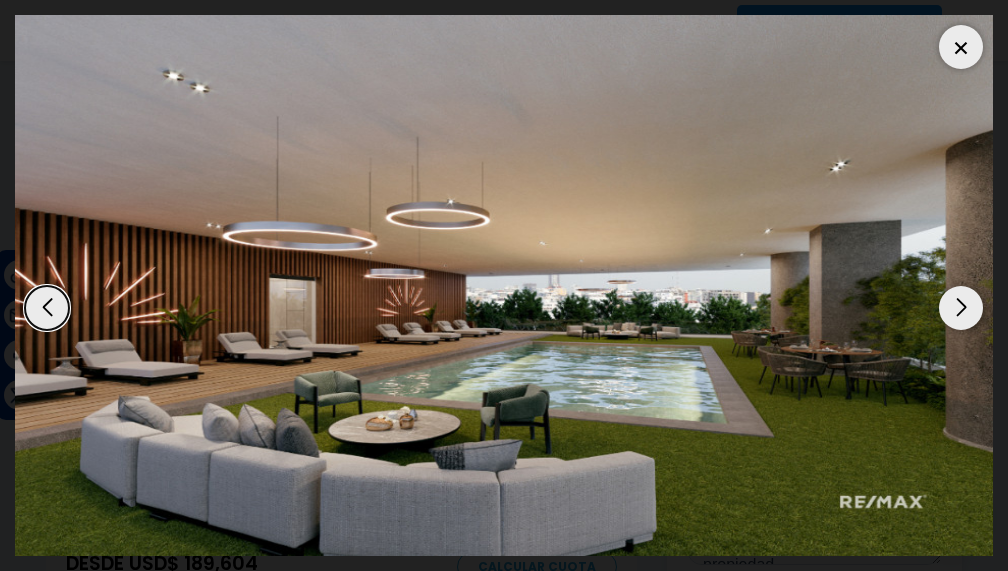 click at bounding box center (961, 308) 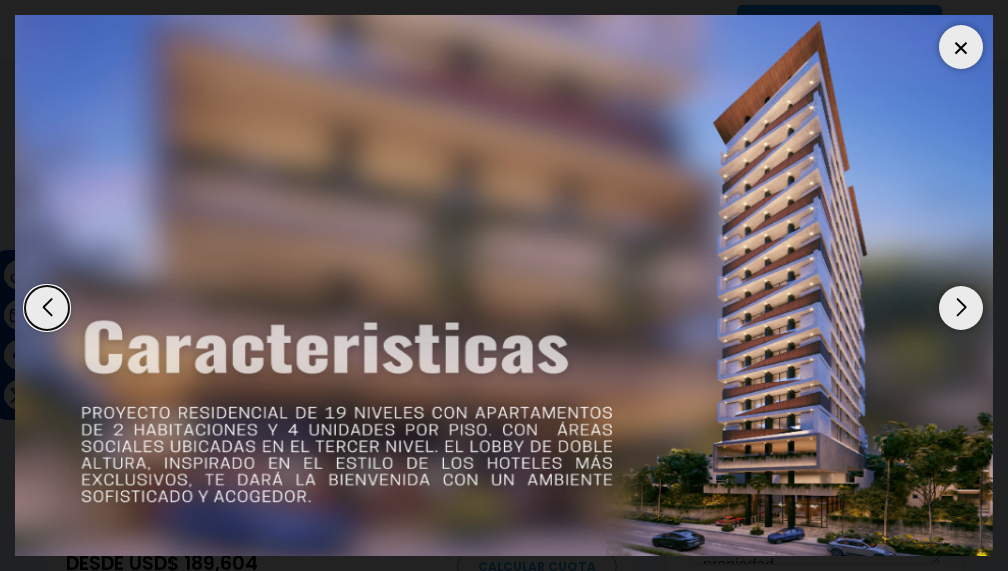 click at bounding box center (961, 47) 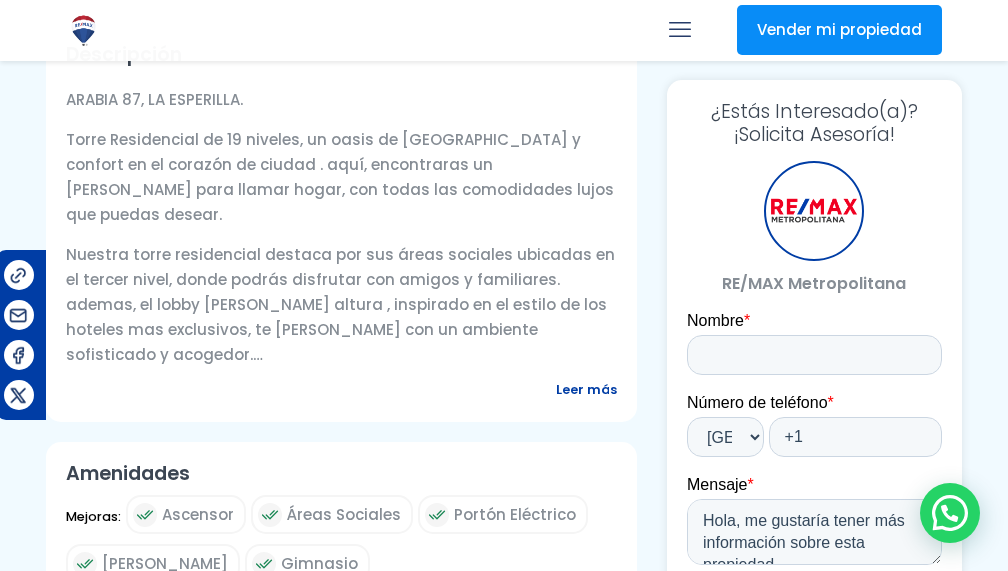 scroll, scrollTop: 599, scrollLeft: 0, axis: vertical 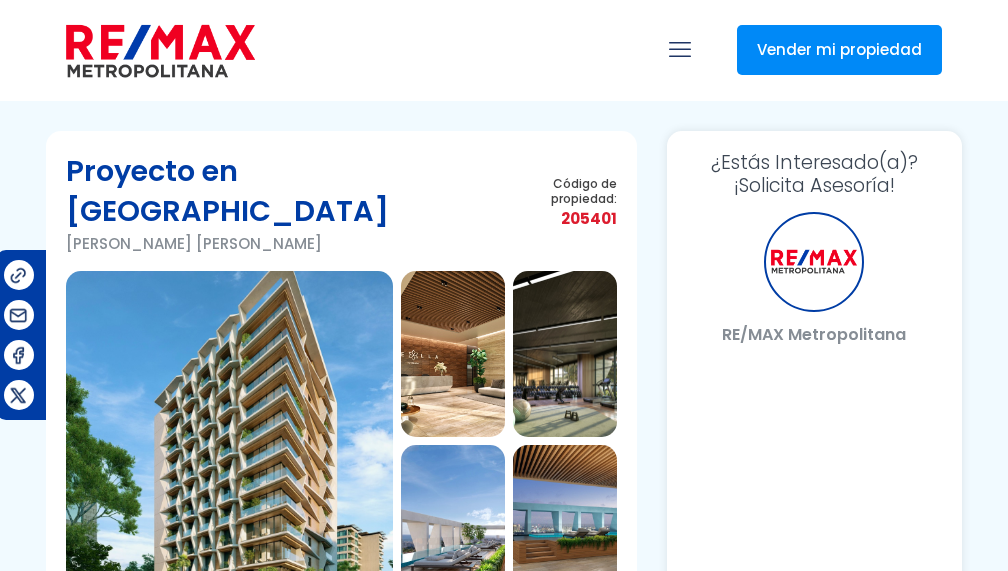 select on "DO" 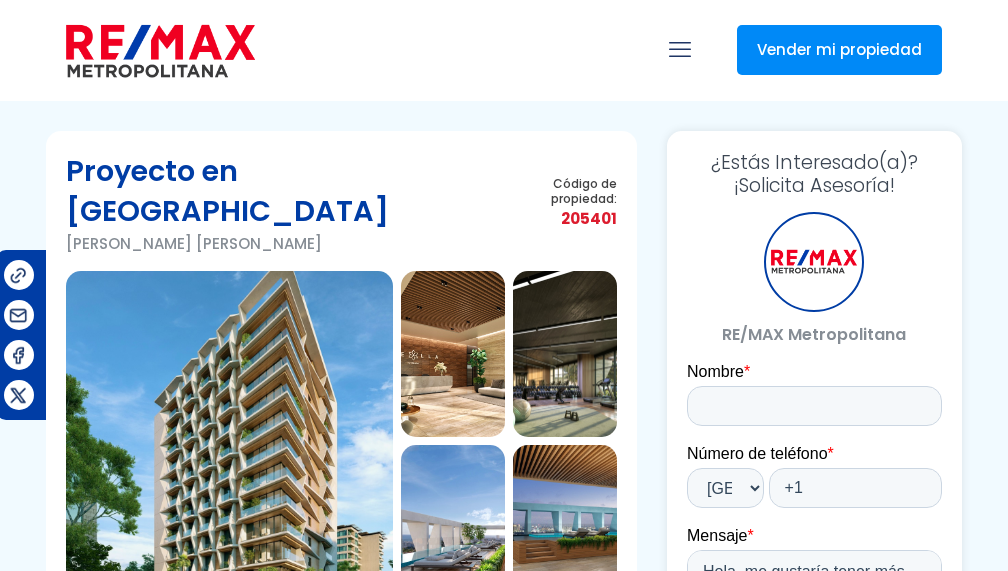 scroll, scrollTop: 0, scrollLeft: 0, axis: both 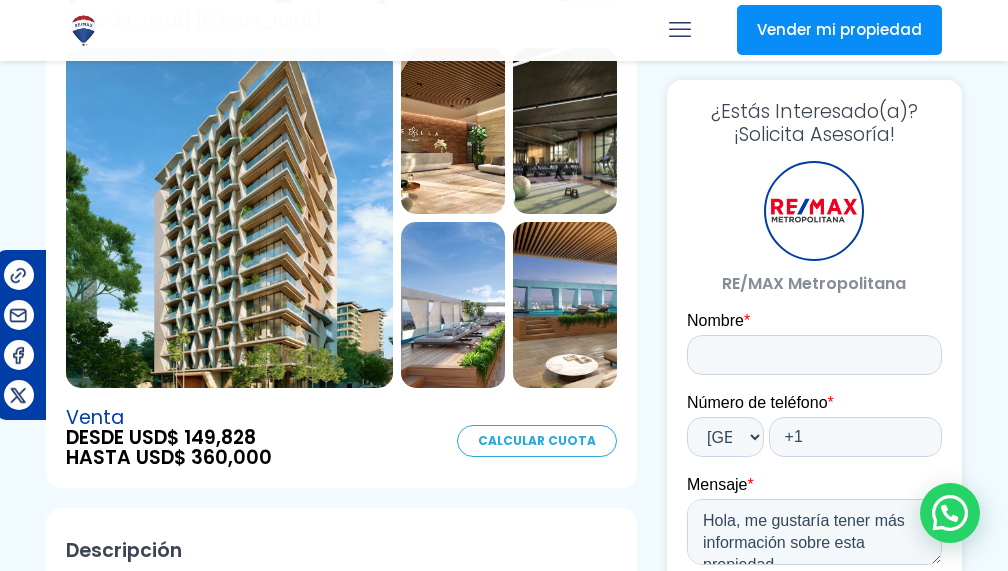 click at bounding box center [229, 218] 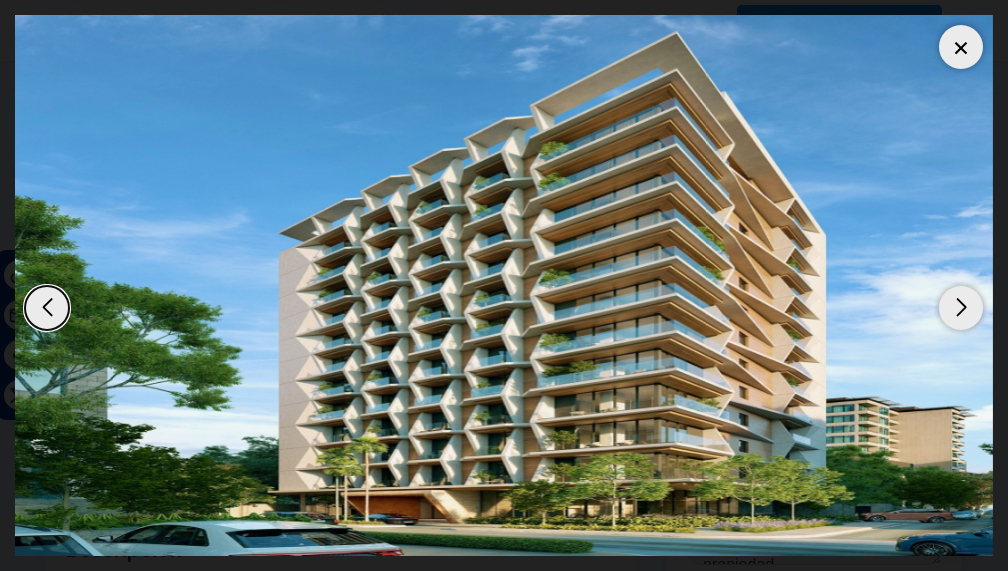 click at bounding box center (961, 308) 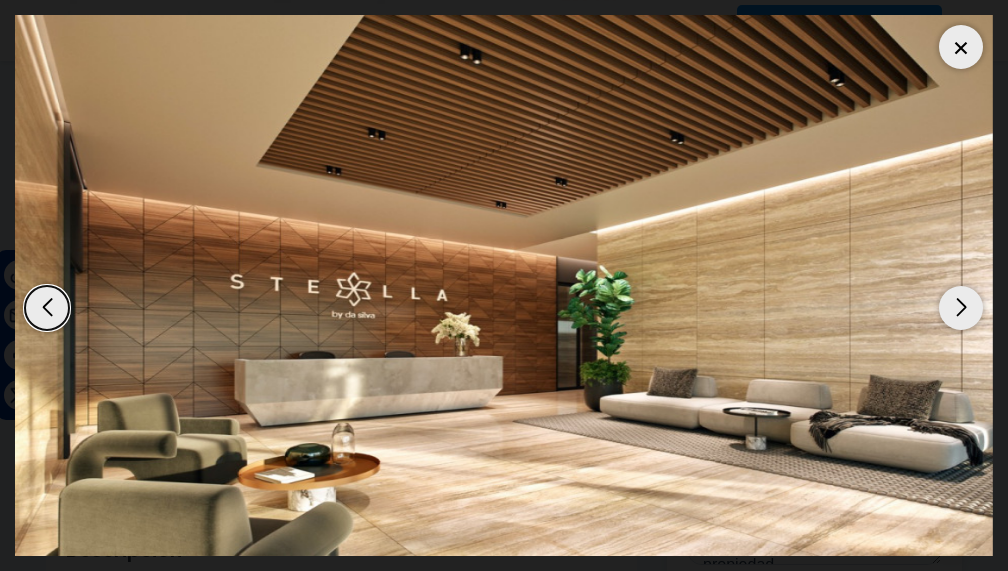 click at bounding box center [961, 308] 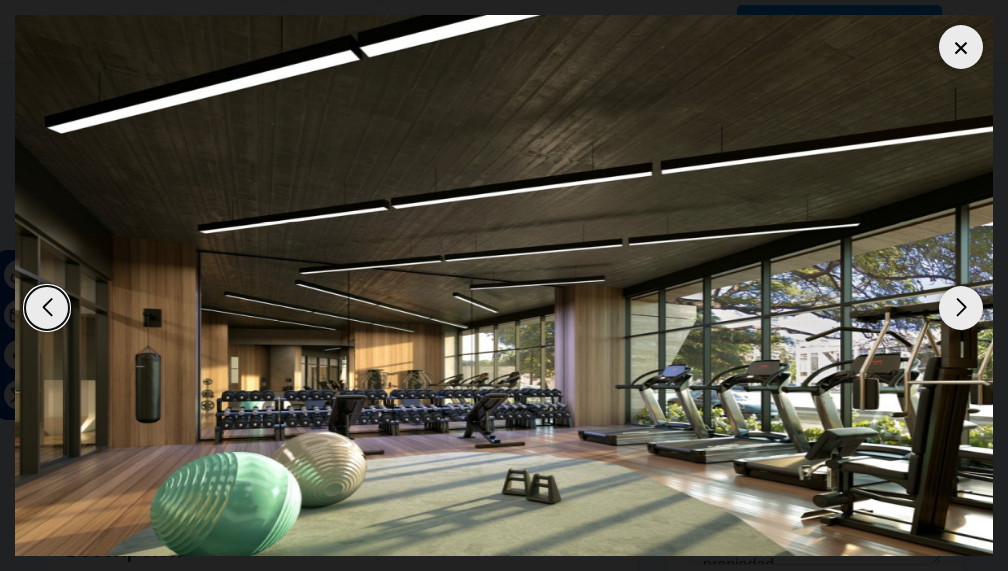 click at bounding box center (47, 308) 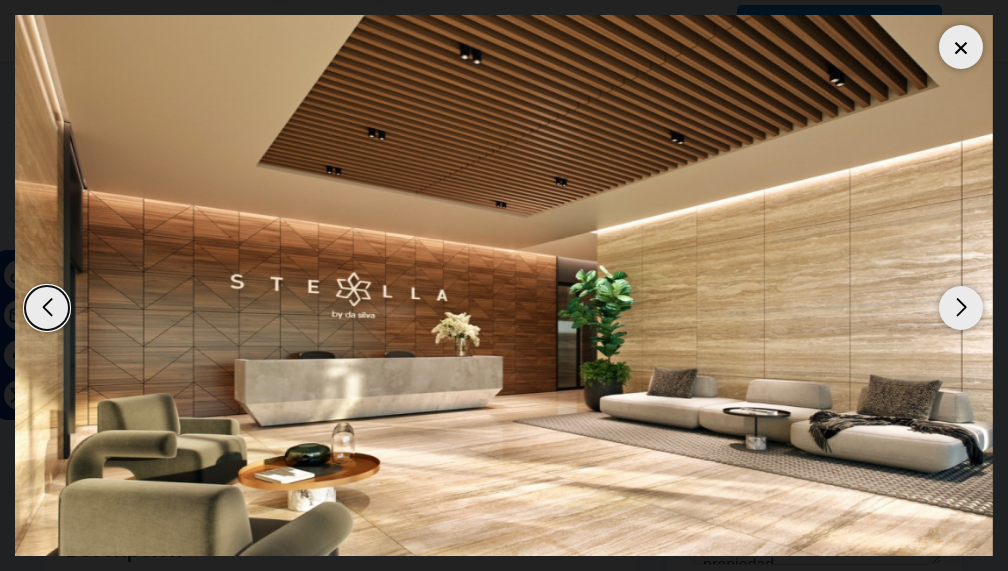 click at bounding box center (961, 308) 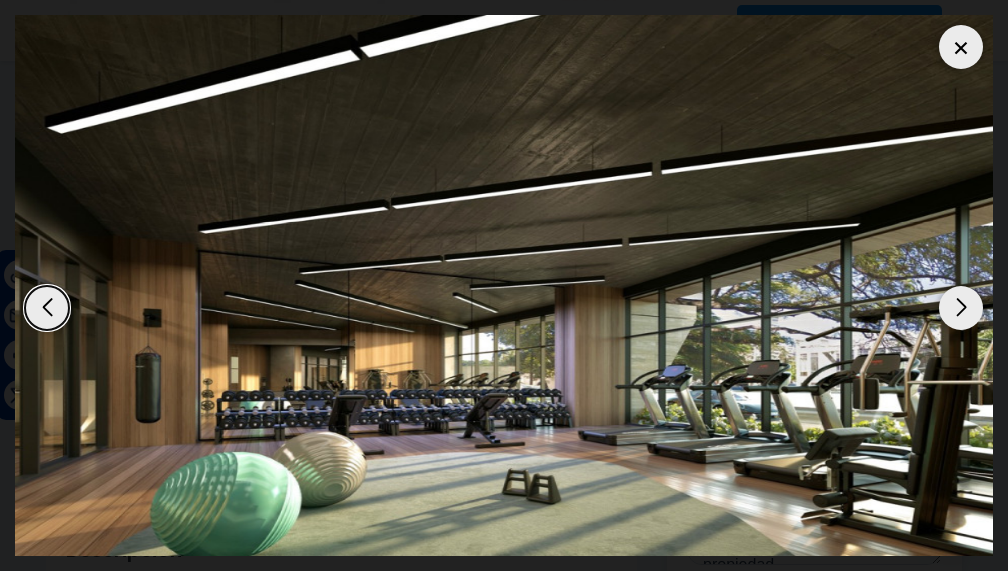 click at bounding box center (961, 308) 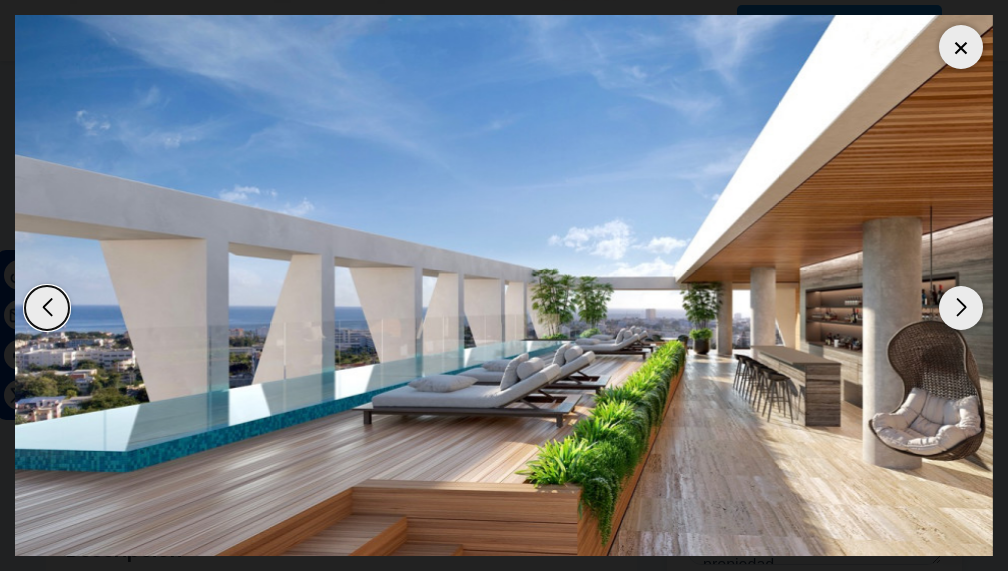 click at bounding box center [961, 308] 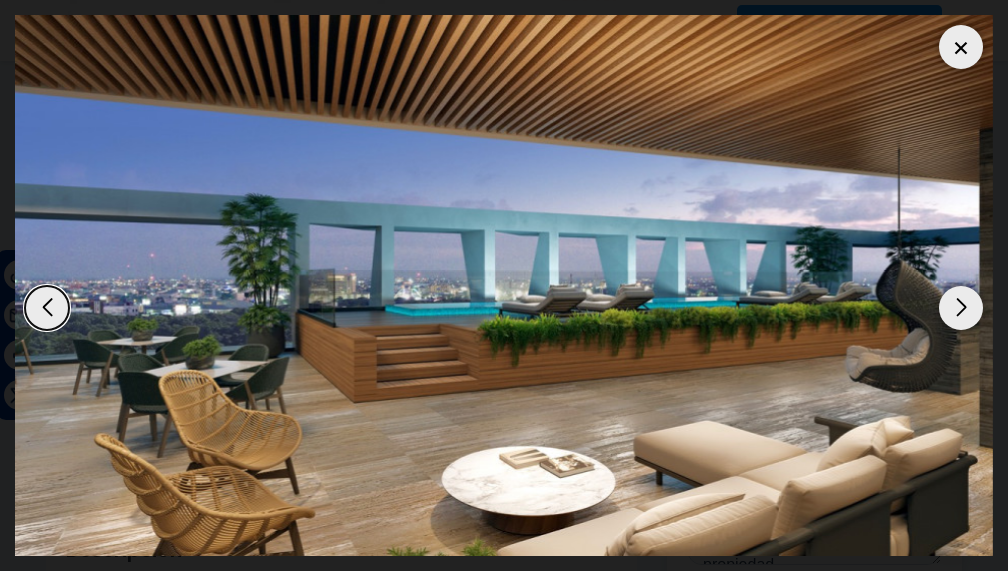 click at bounding box center (961, 308) 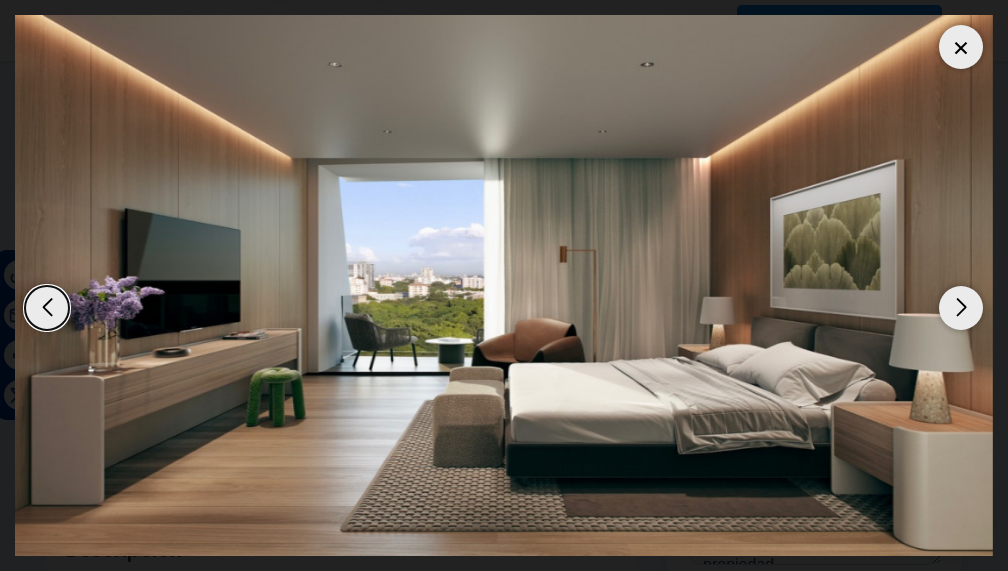 click at bounding box center (961, 308) 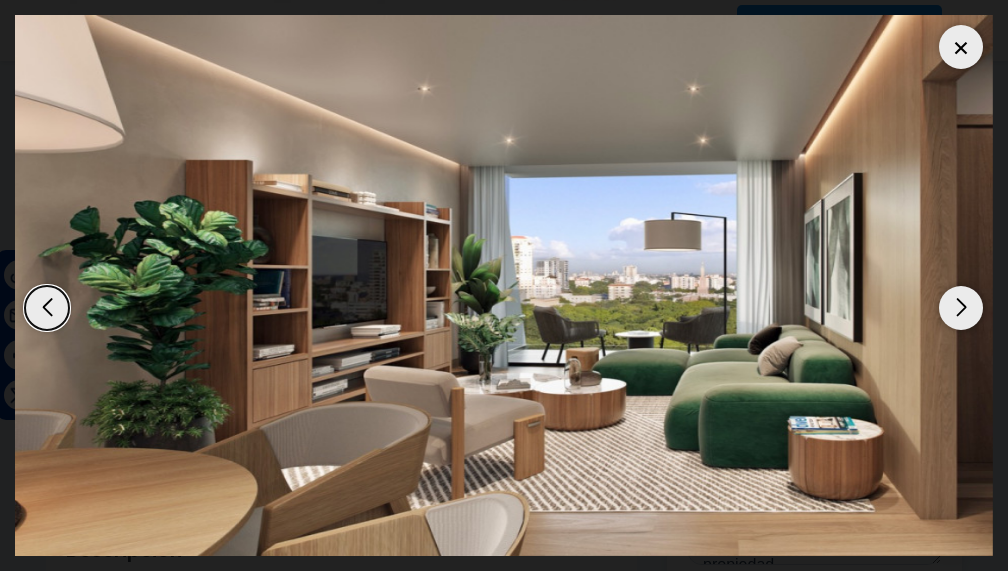 click at bounding box center (961, 308) 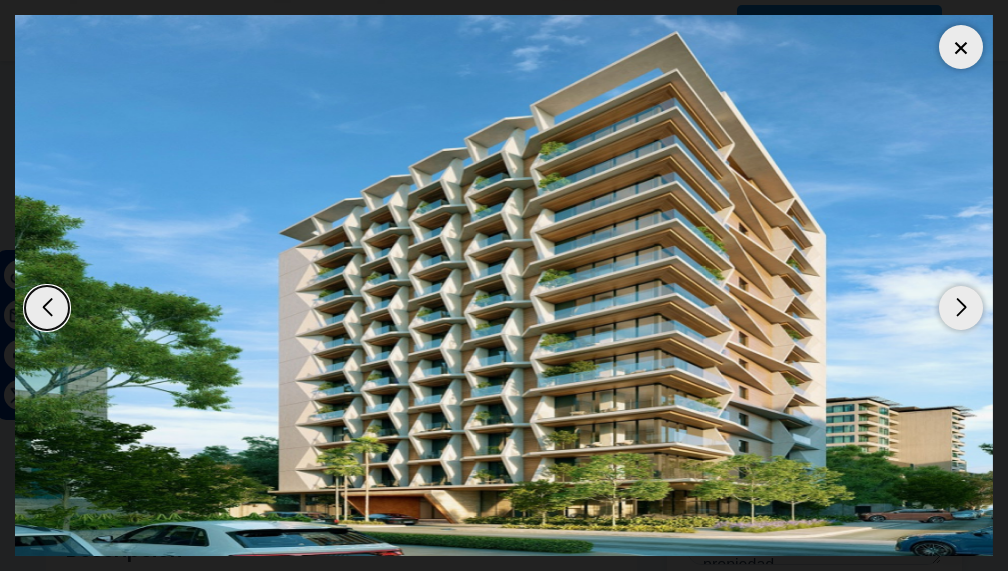 click at bounding box center [961, 308] 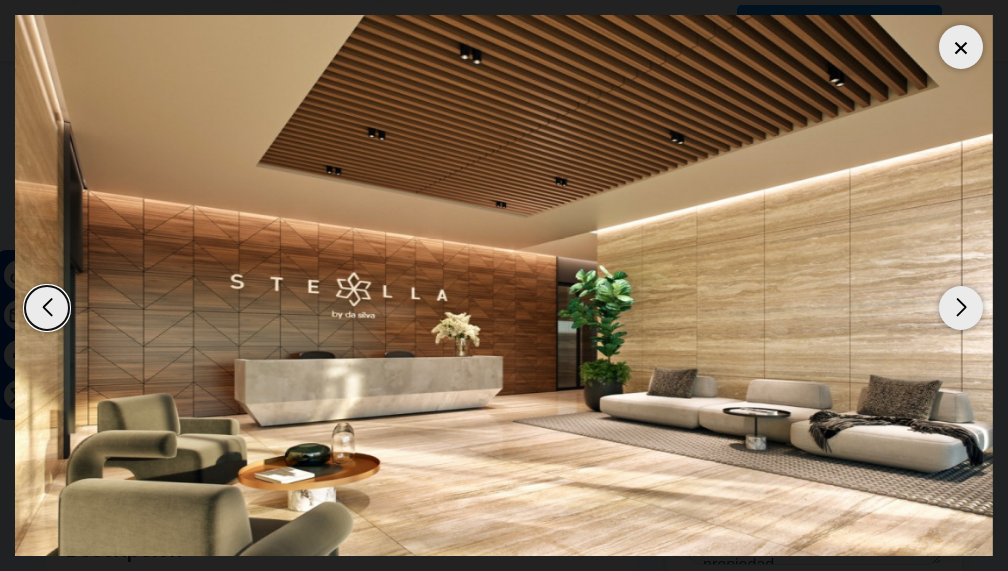 click at bounding box center (961, 308) 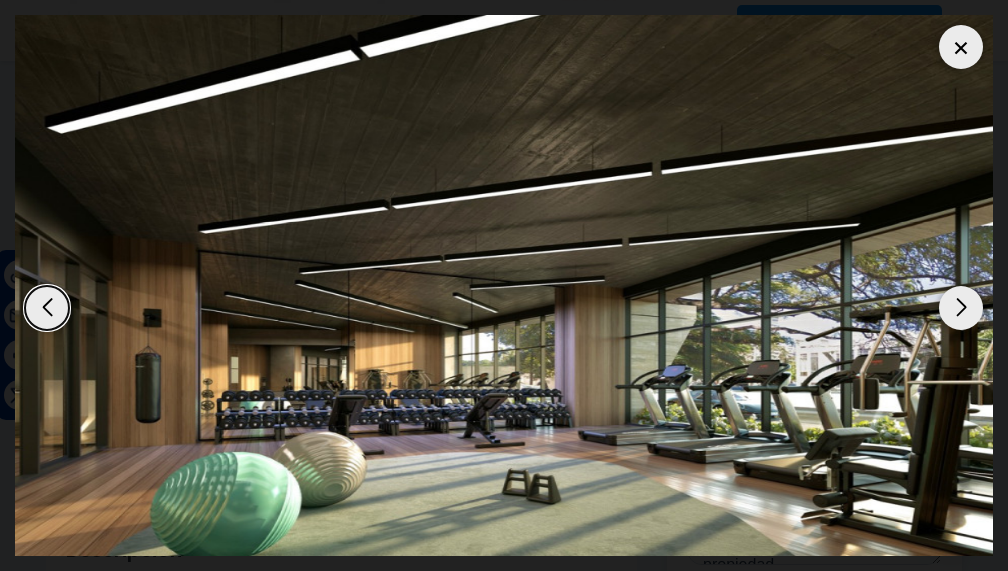 click at bounding box center (961, 308) 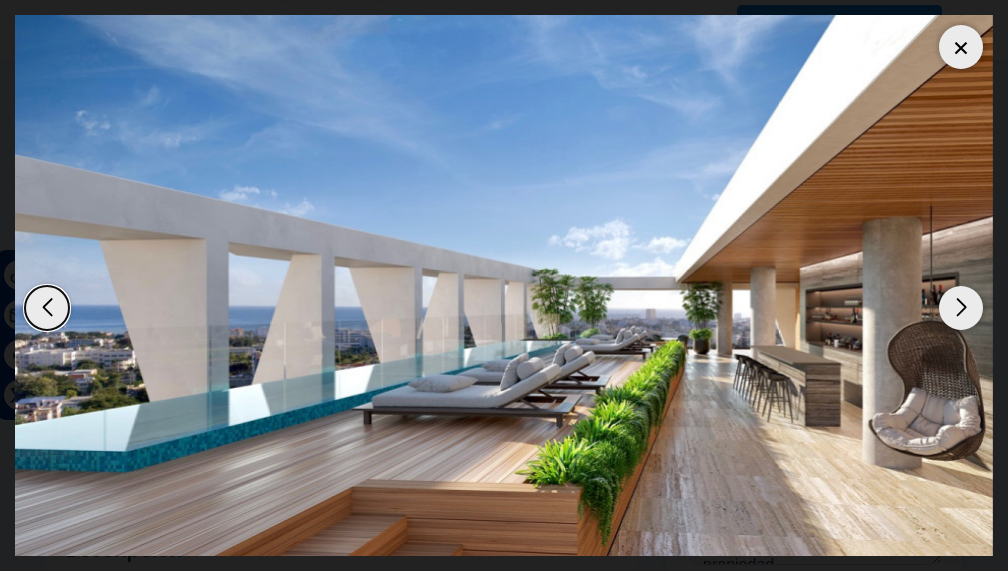 click at bounding box center [961, 47] 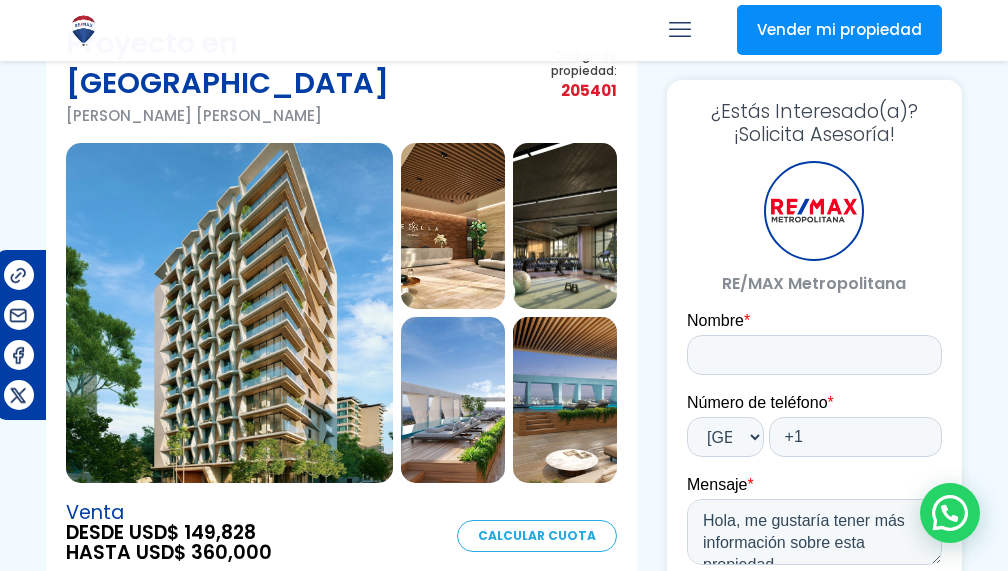 scroll, scrollTop: 0, scrollLeft: 0, axis: both 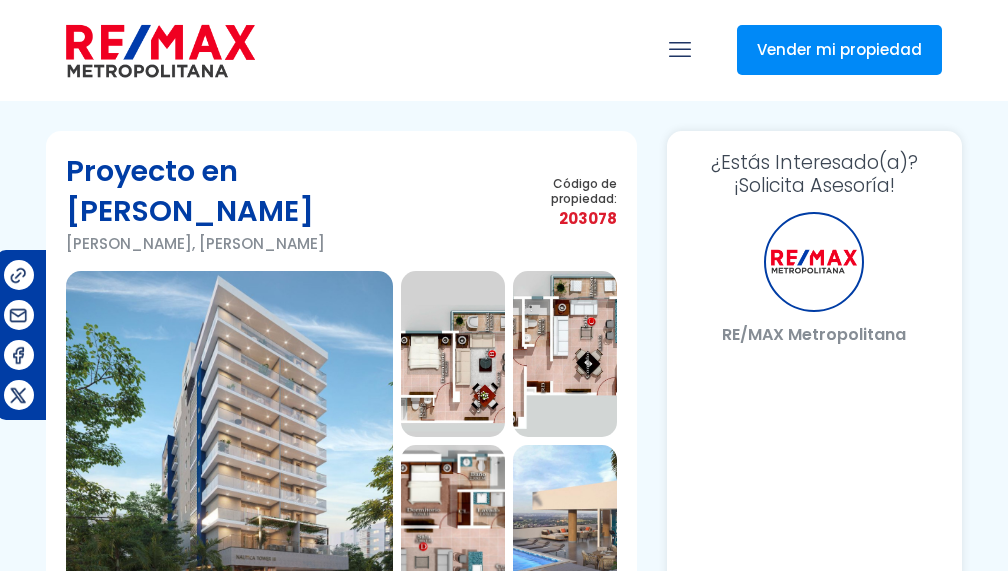 select on "DO" 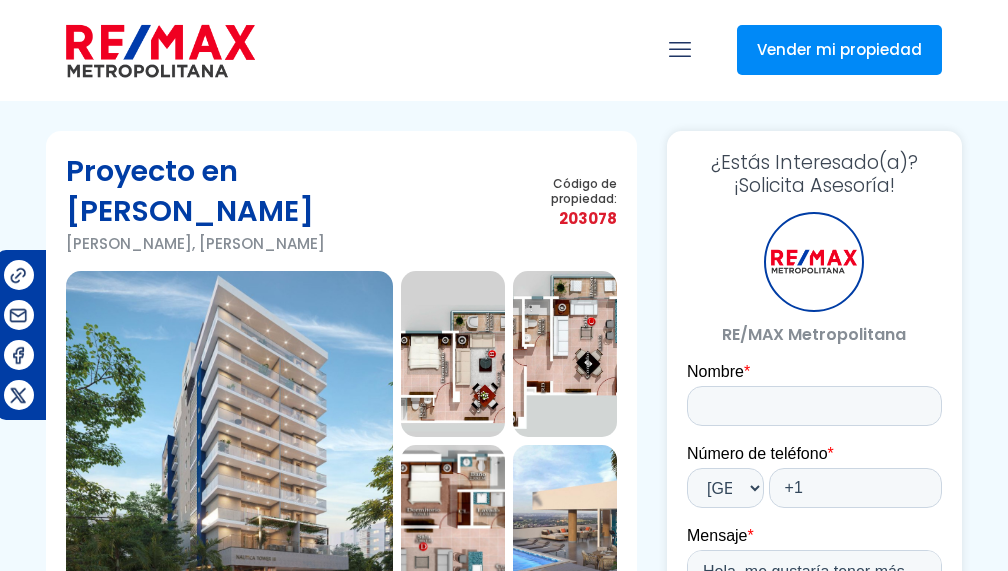 scroll, scrollTop: 0, scrollLeft: 0, axis: both 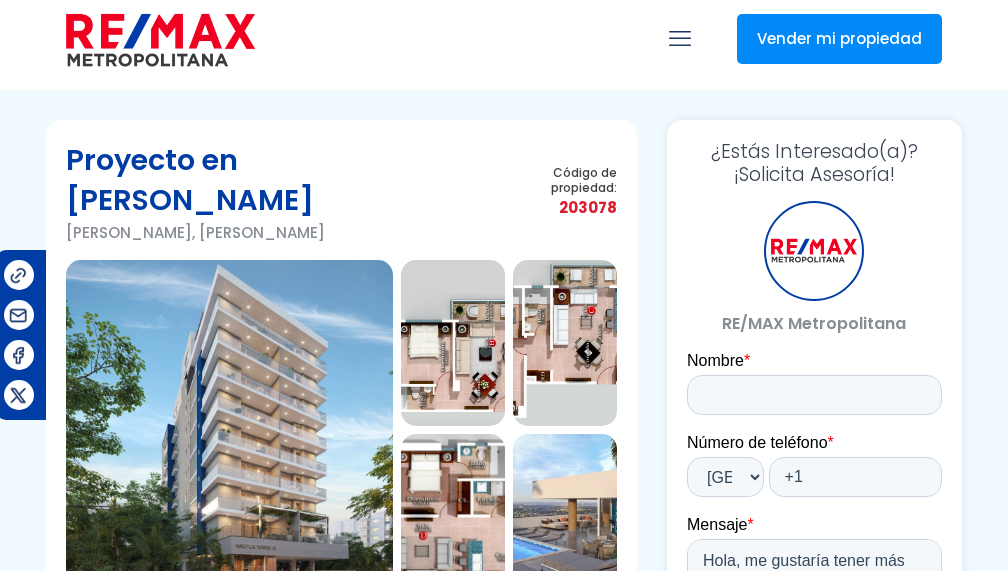click at bounding box center (229, 430) 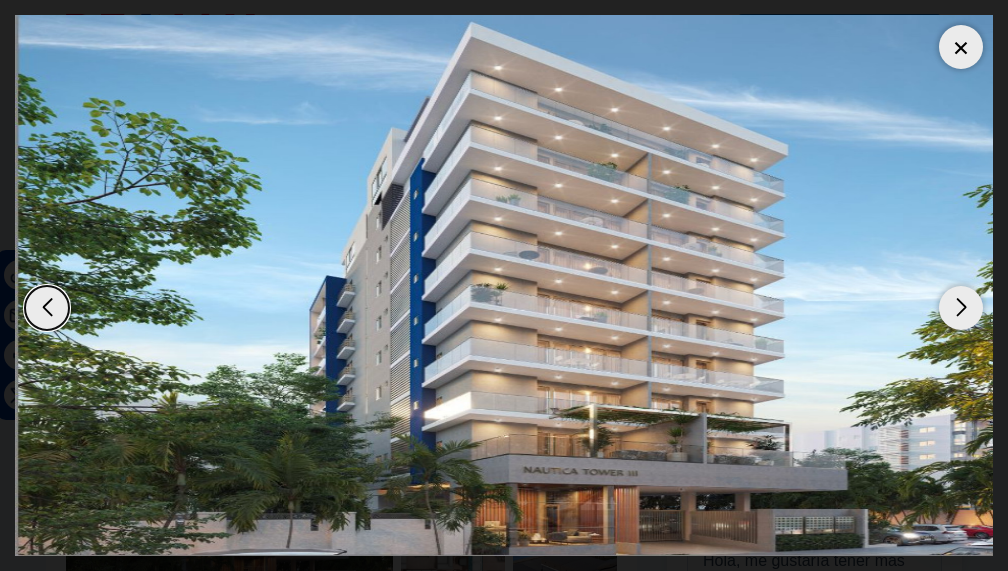 click at bounding box center [961, 308] 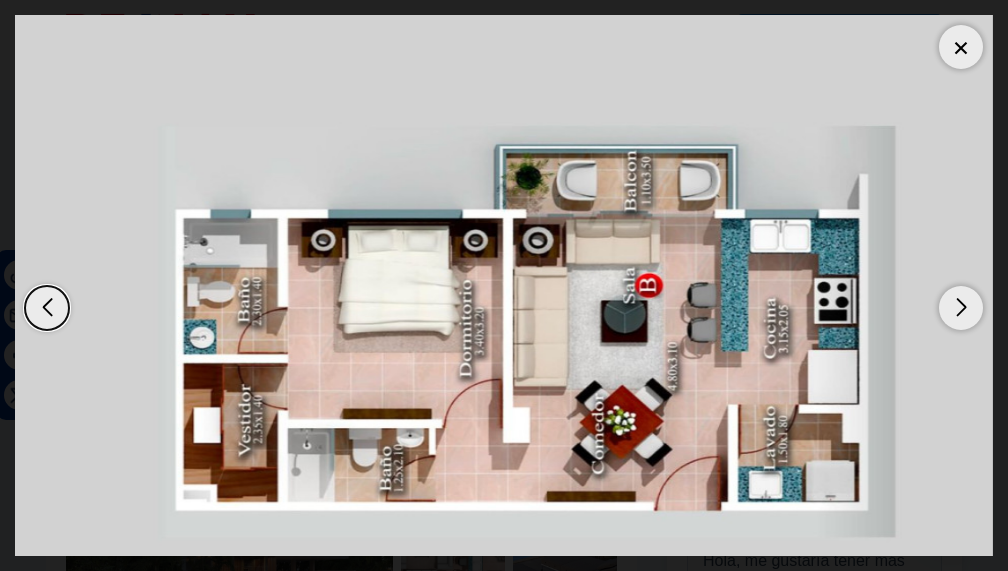 click at bounding box center (961, 308) 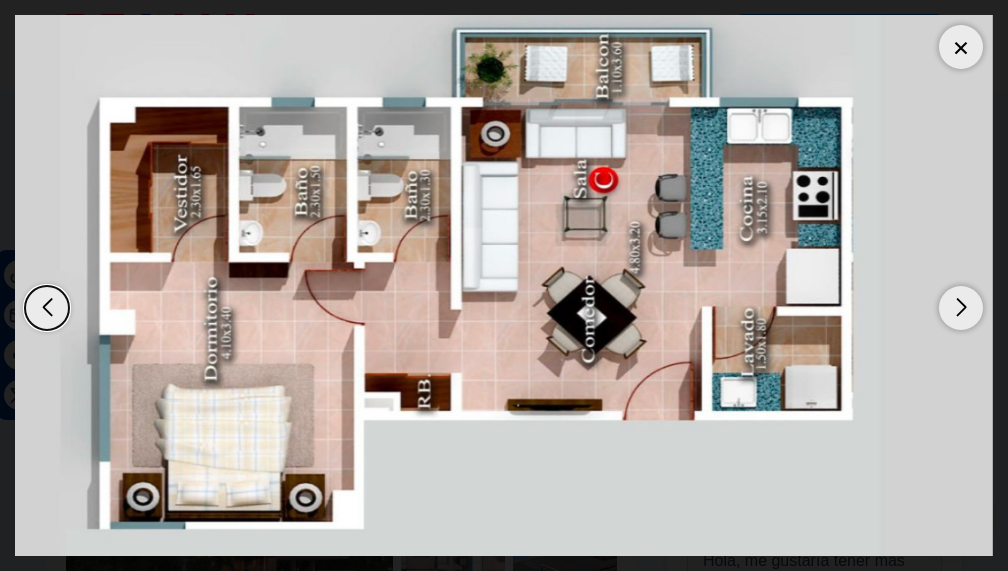 click at bounding box center [47, 308] 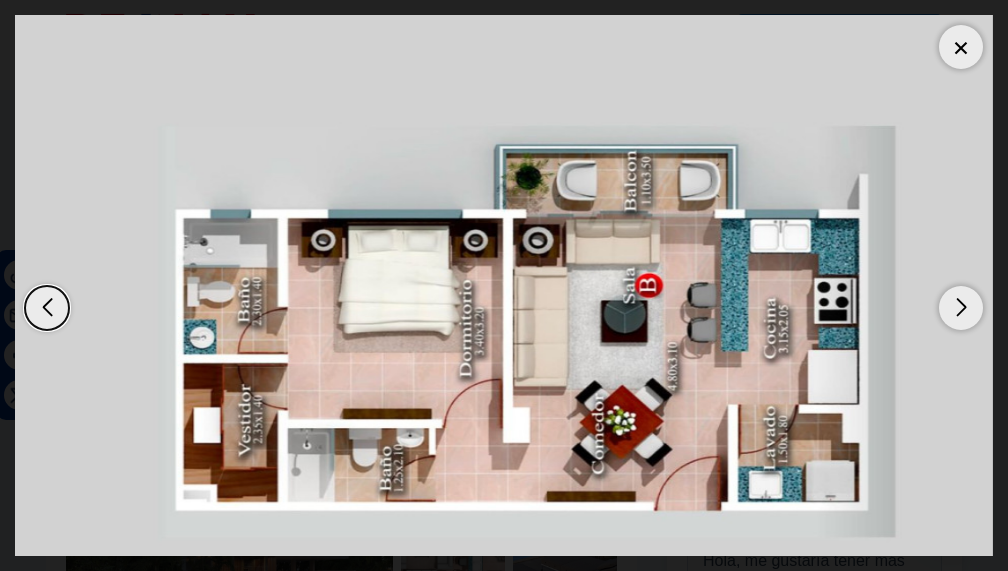 click at bounding box center [961, 308] 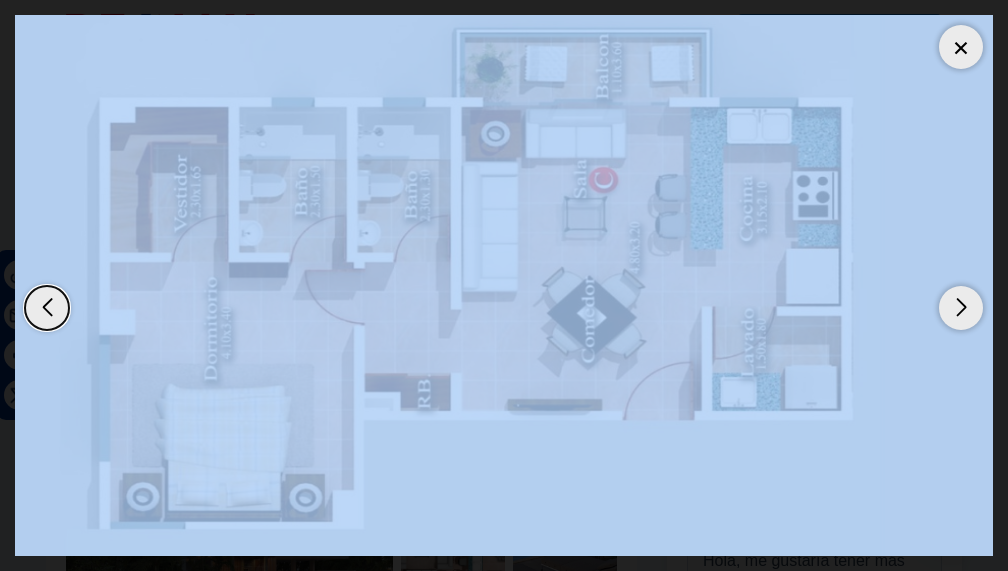 click at bounding box center [961, 308] 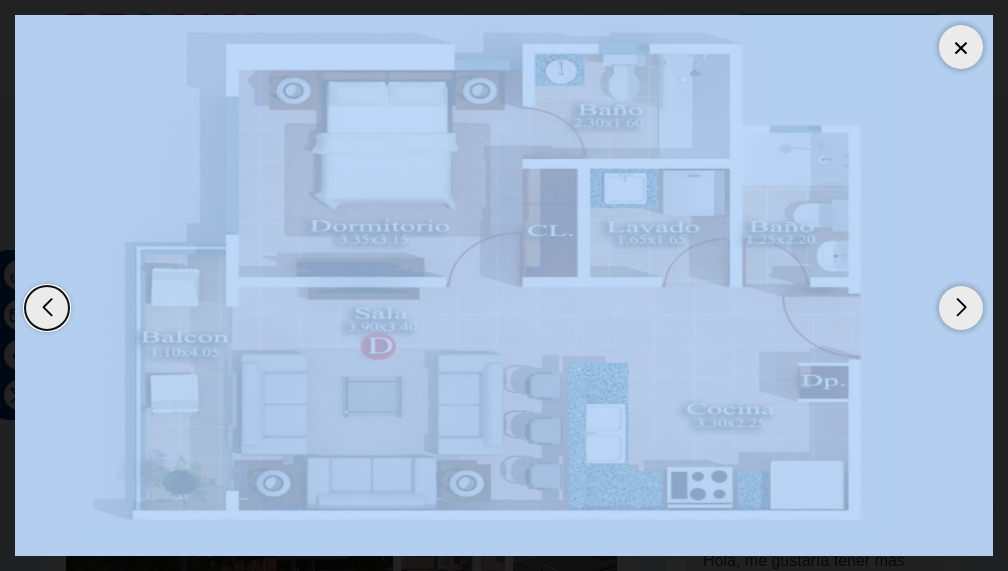 click at bounding box center [504, 285] 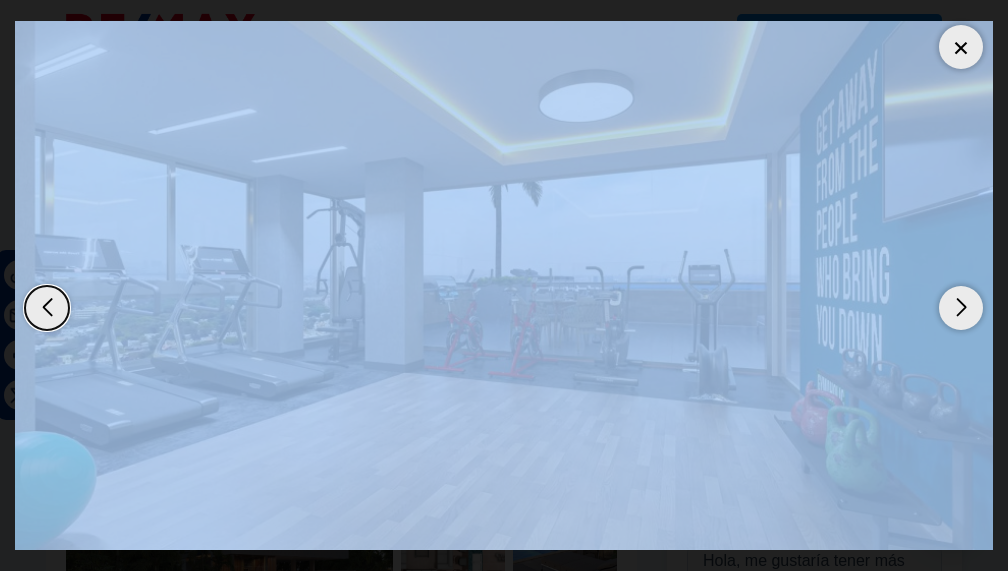 click at bounding box center (961, 47) 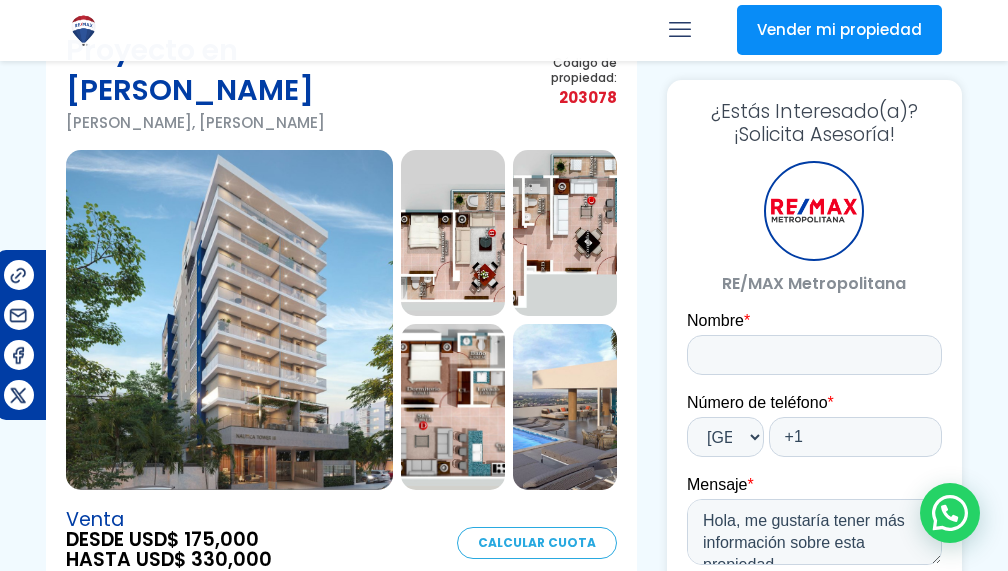 scroll, scrollTop: 40, scrollLeft: 0, axis: vertical 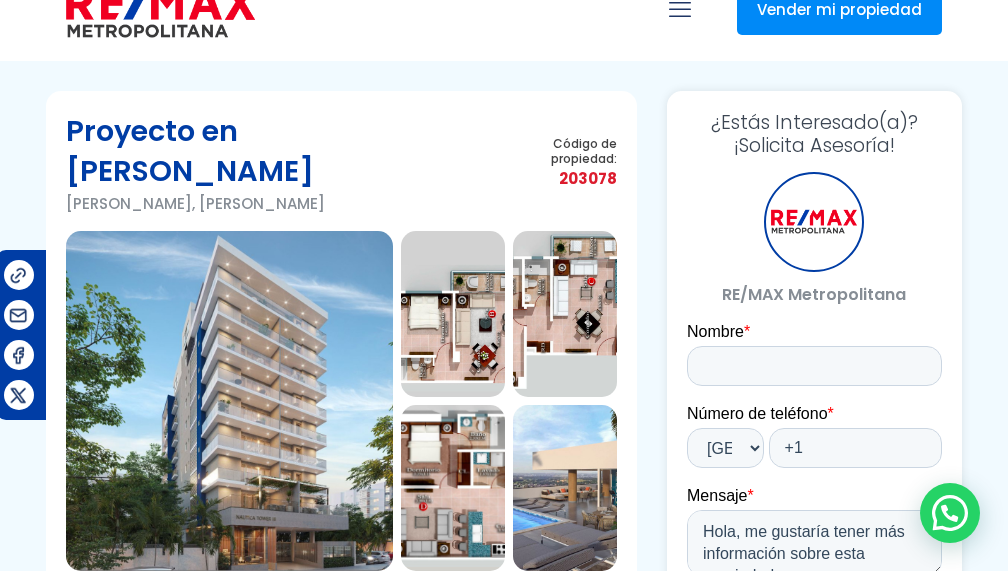 click at bounding box center (229, 401) 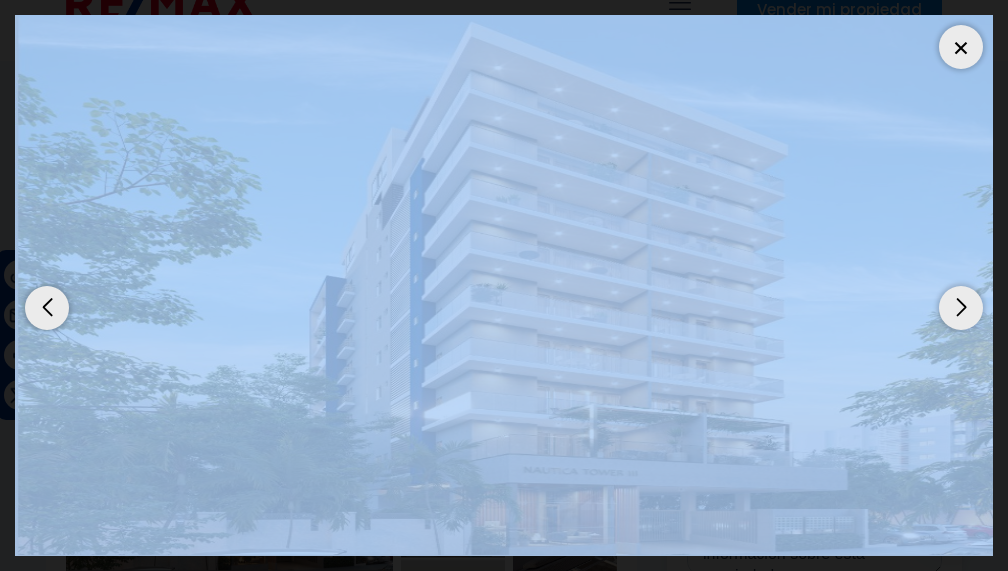 click at bounding box center (504, 285) 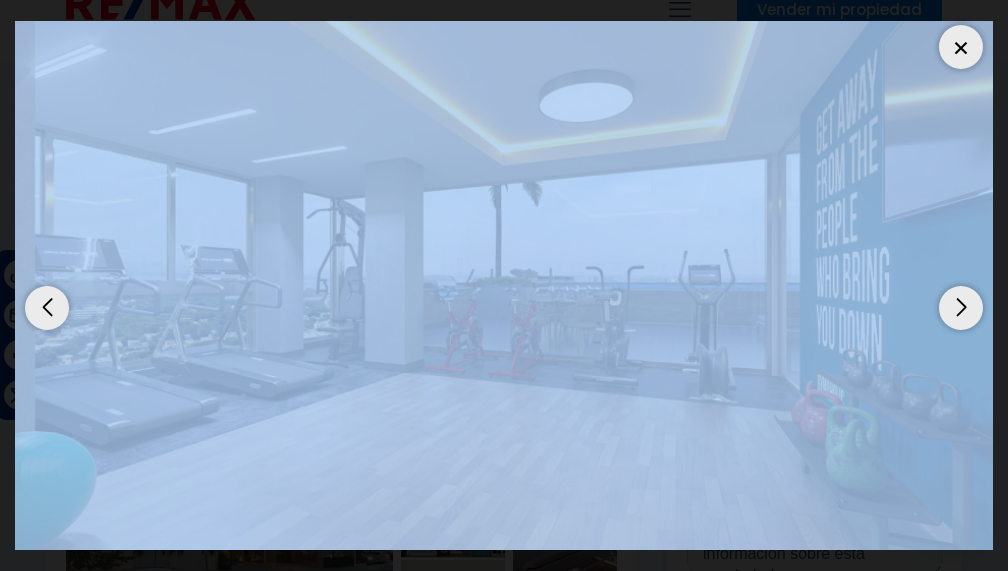 click at bounding box center (504, 286) 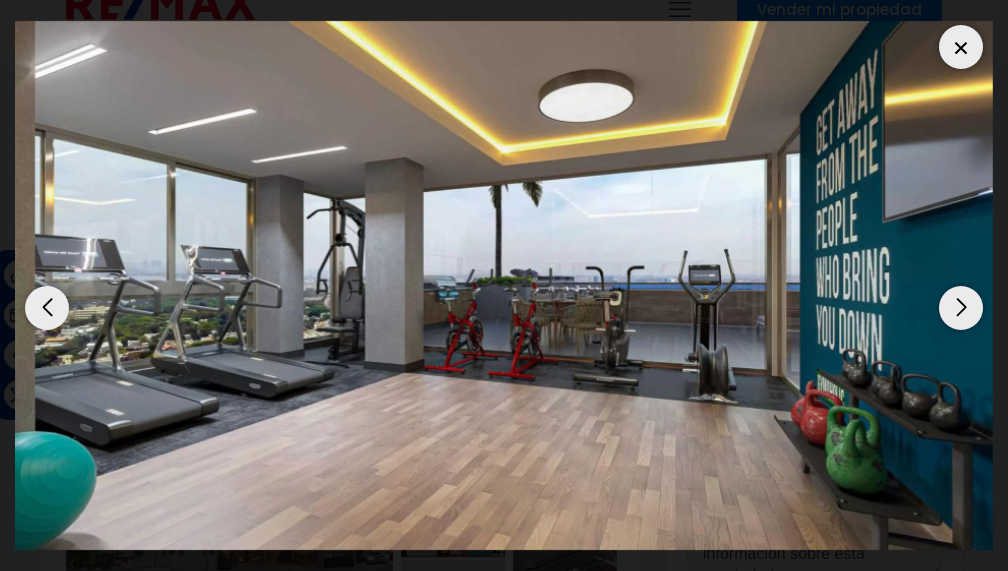 click at bounding box center (961, 47) 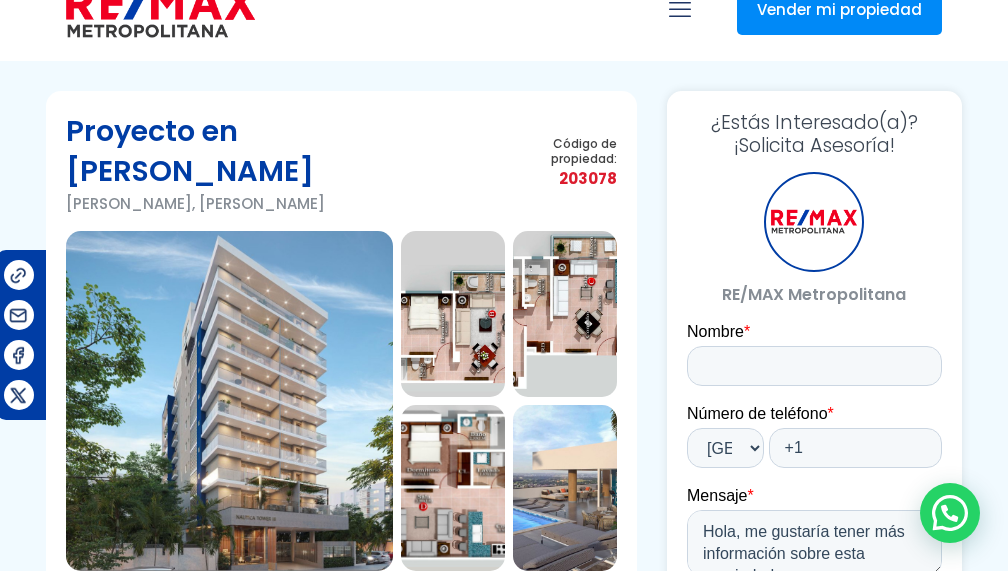click at bounding box center [229, 401] 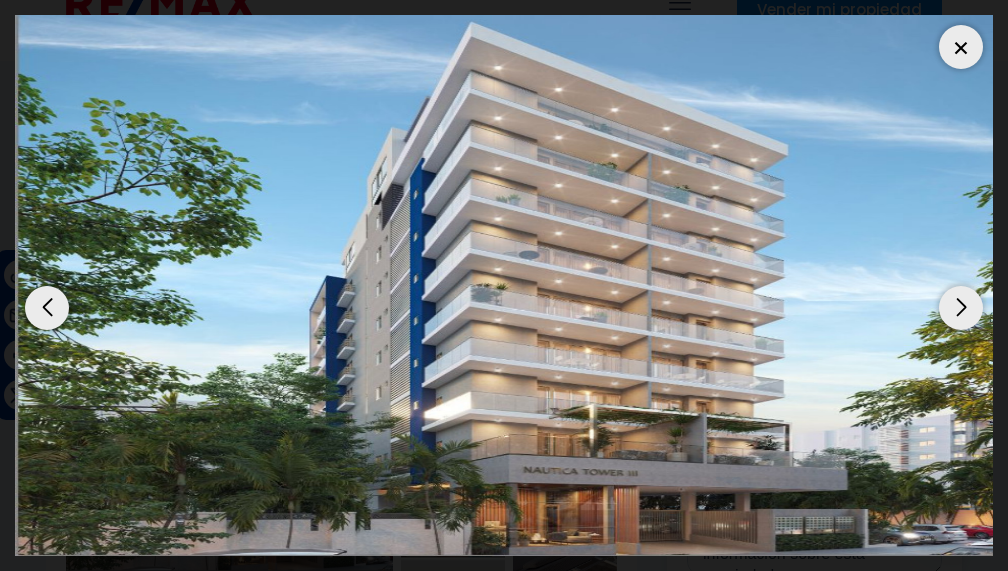 click at bounding box center (961, 308) 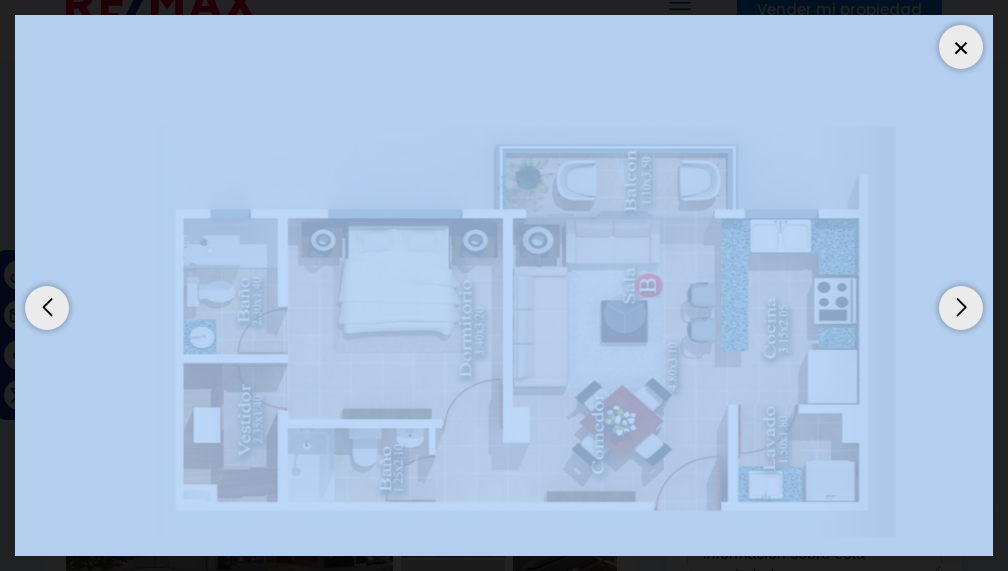 click at bounding box center (961, 308) 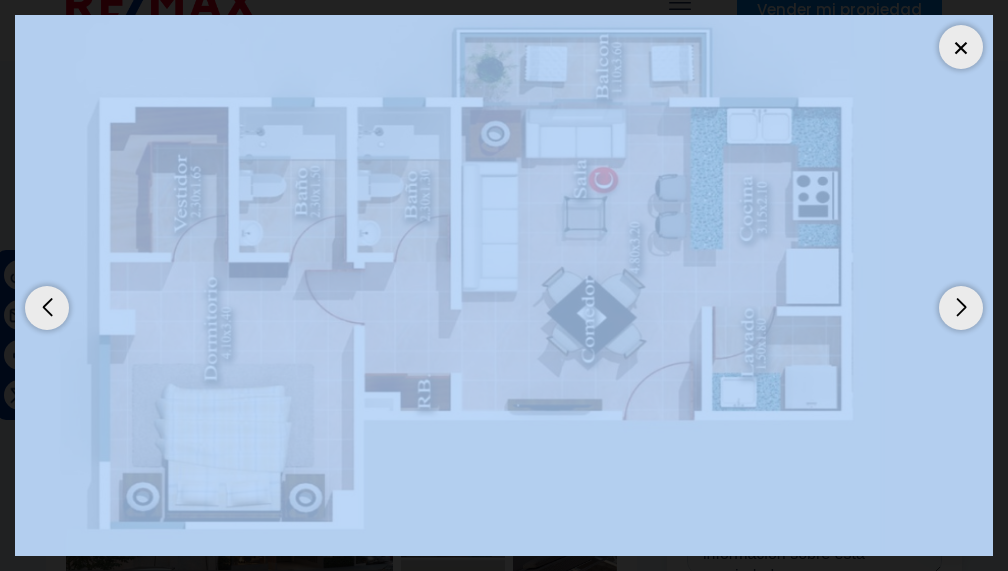 click at bounding box center [961, 308] 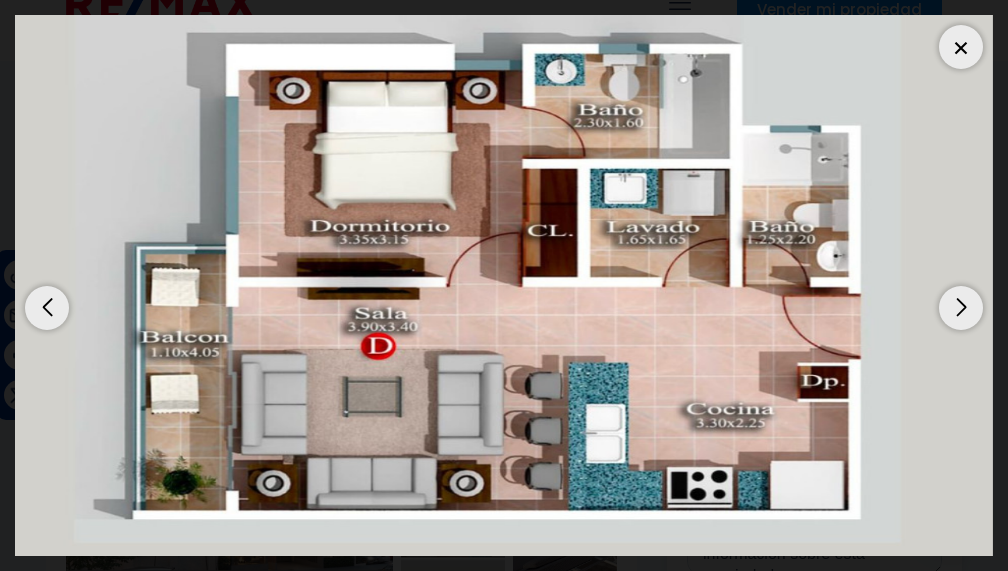 click at bounding box center [961, 308] 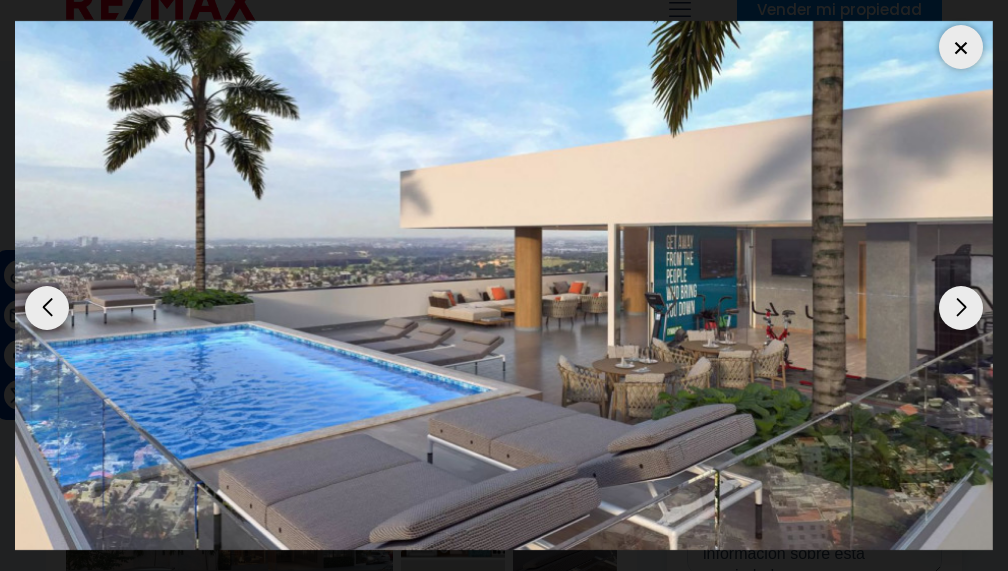 click at bounding box center (961, 308) 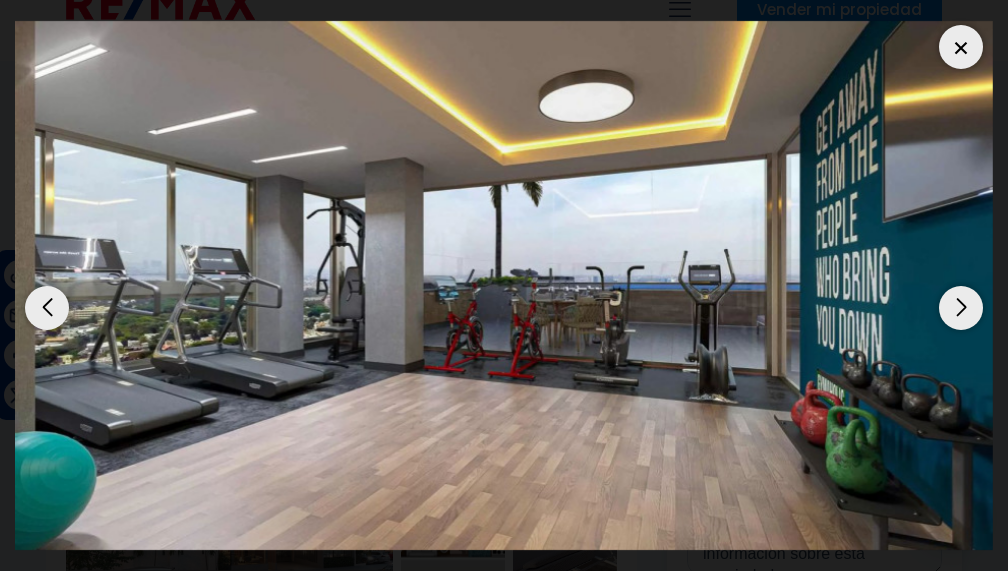 click at bounding box center [961, 47] 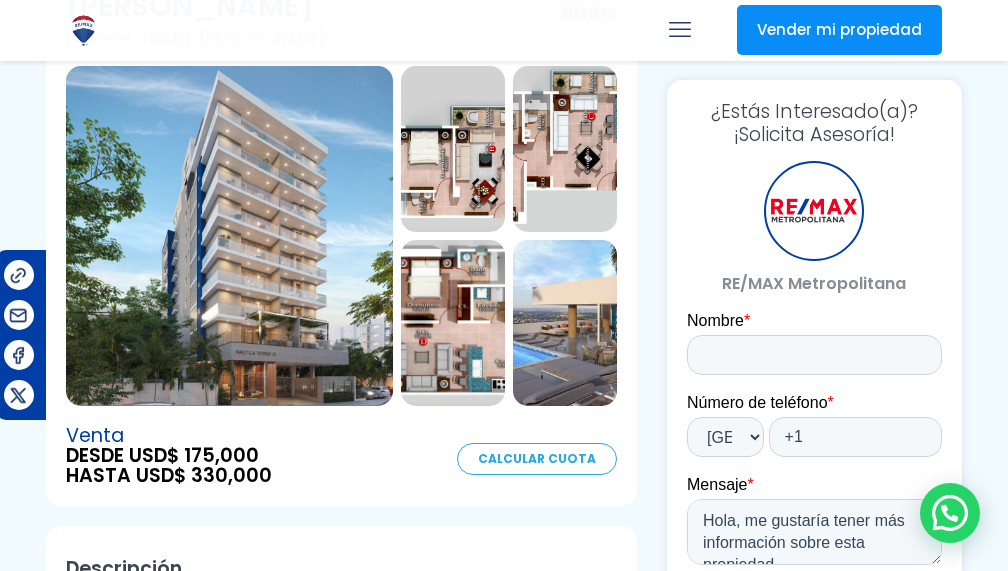scroll, scrollTop: 0, scrollLeft: 0, axis: both 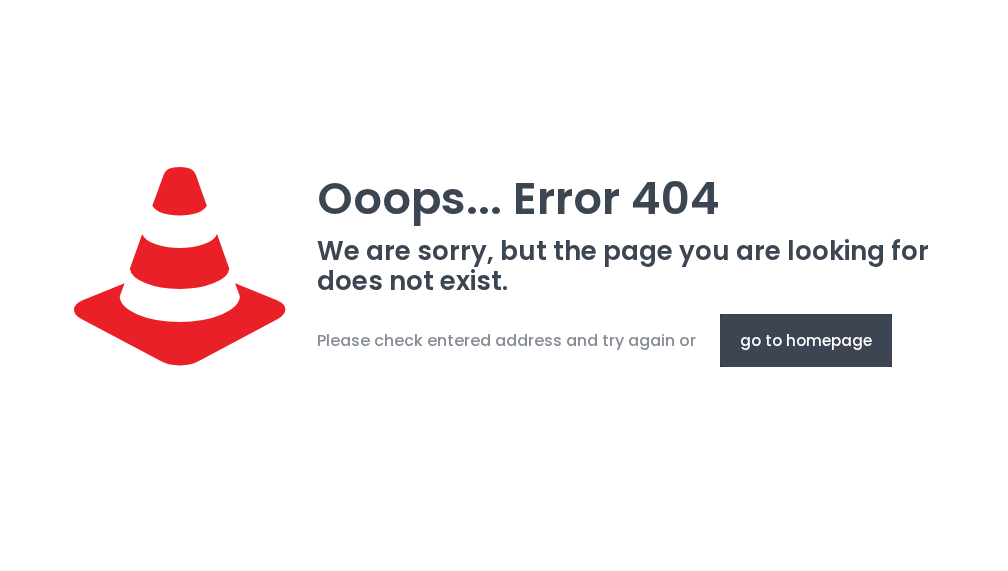 click on "go to homepage" at bounding box center (806, 340) 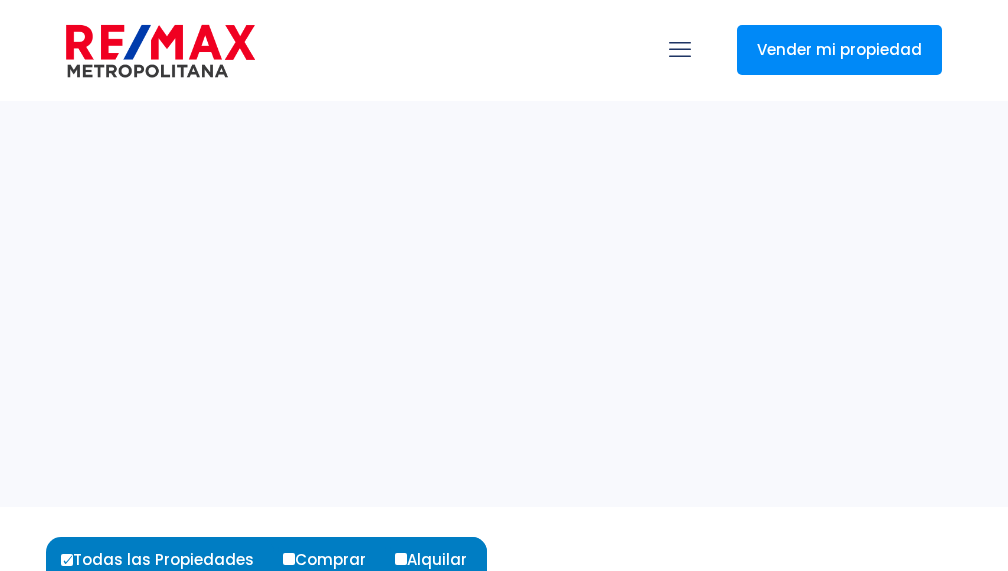 select 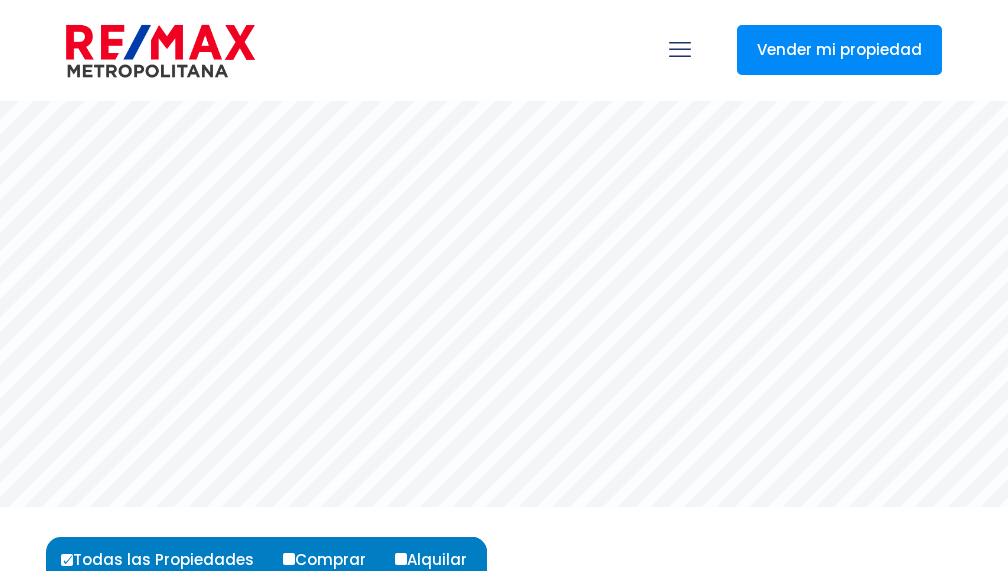 scroll, scrollTop: 0, scrollLeft: 0, axis: both 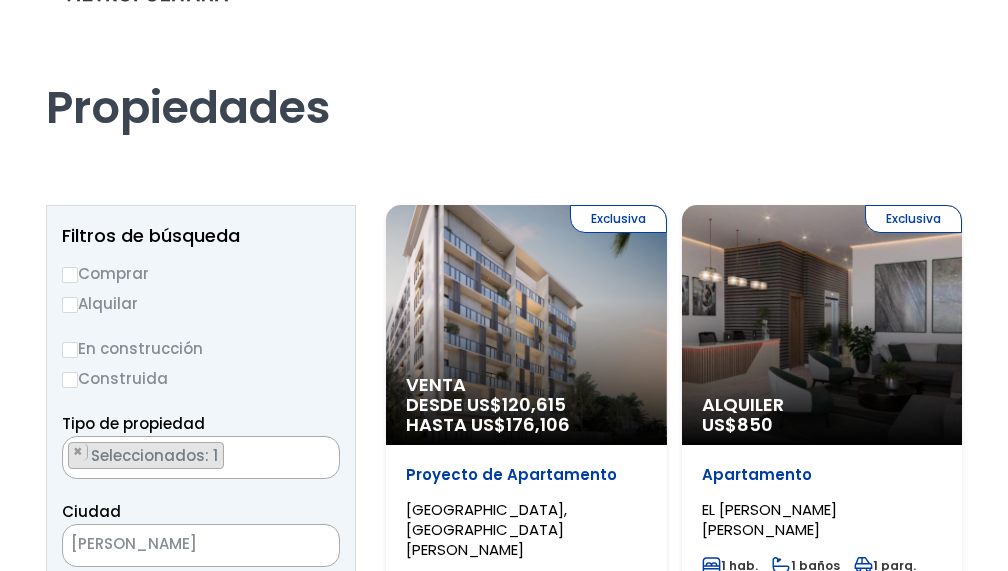 select 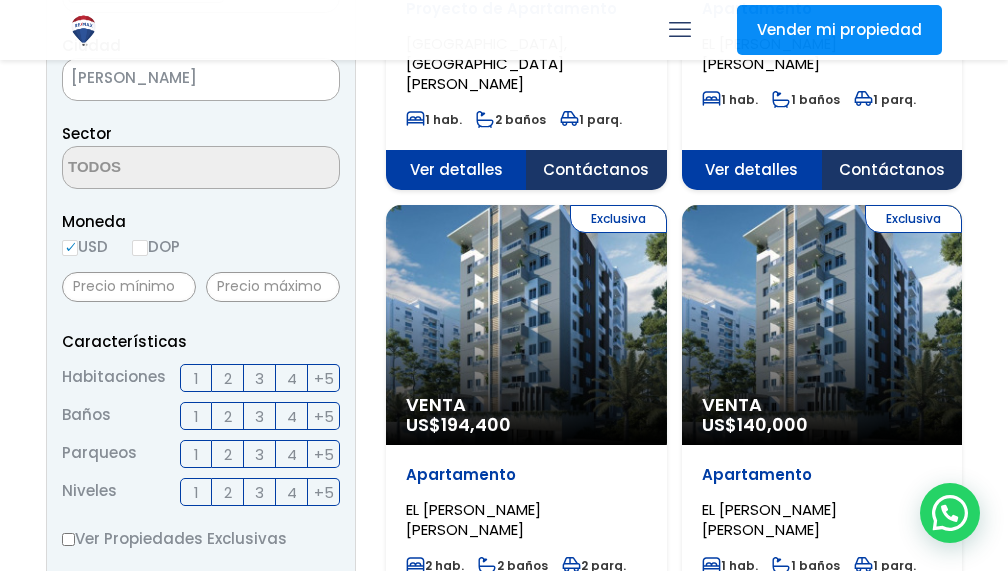 scroll, scrollTop: 576, scrollLeft: 0, axis: vertical 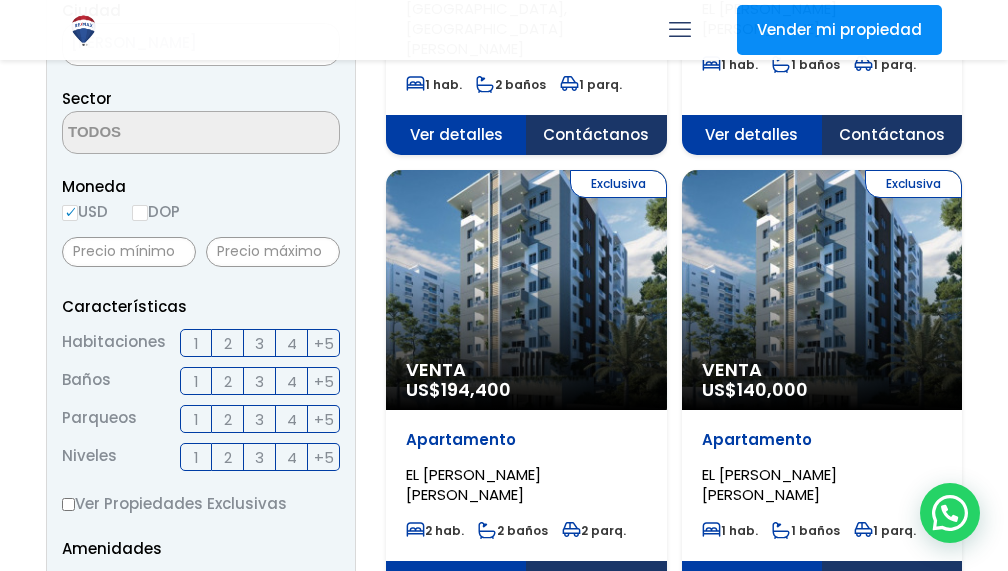 click on "Exclusiva
Venta
US$  194,400" at bounding box center [526, -176] 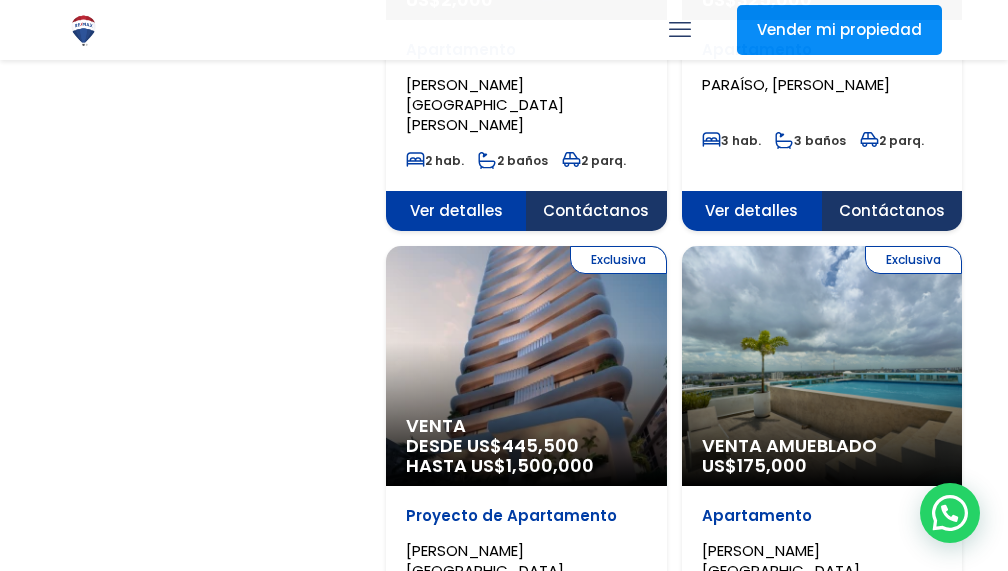 scroll, scrollTop: 3226, scrollLeft: 0, axis: vertical 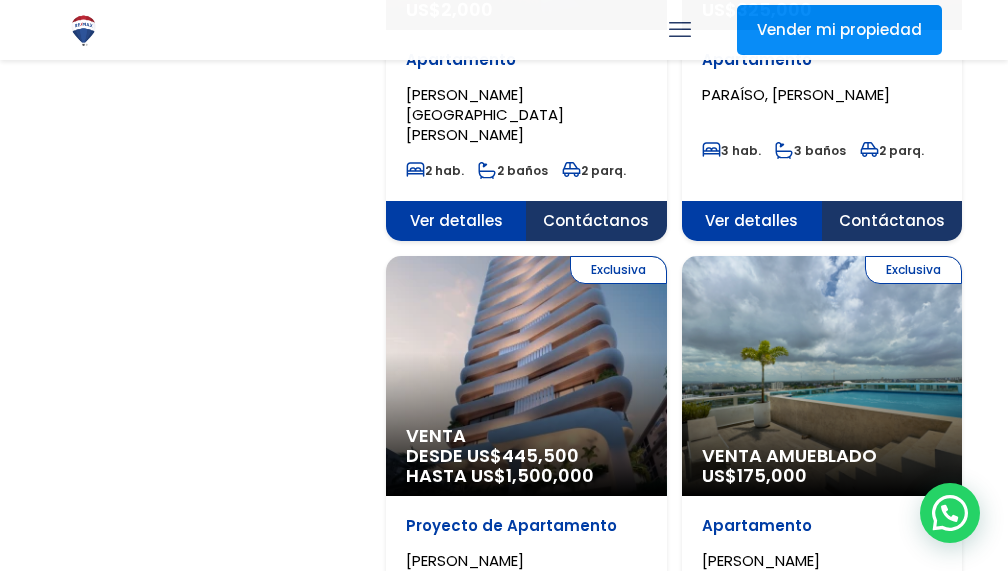 click on "Exclusiva
Venta
DESDE US$  445,500
HASTA US$  1,500,000" at bounding box center (526, -2826) 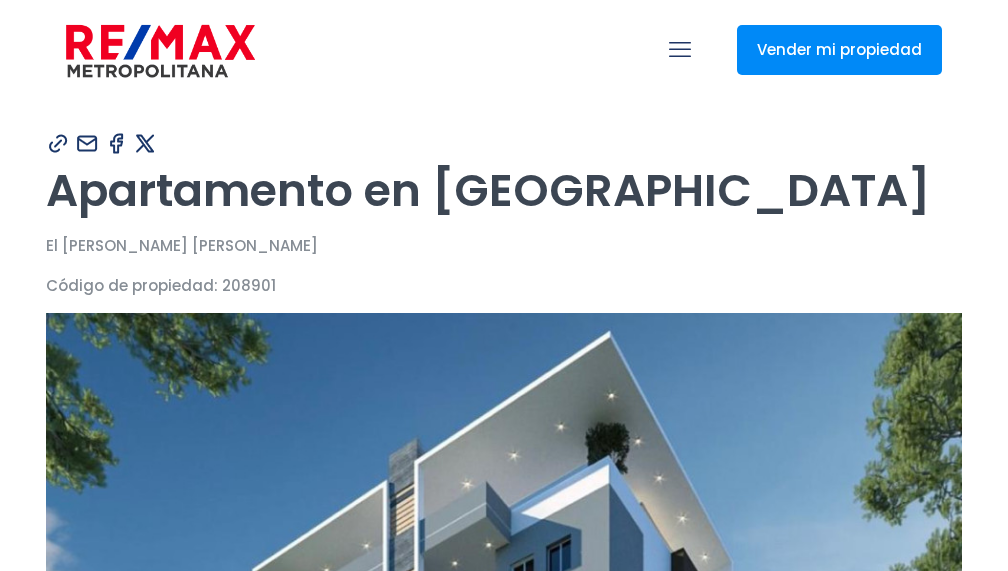 scroll, scrollTop: 0, scrollLeft: 0, axis: both 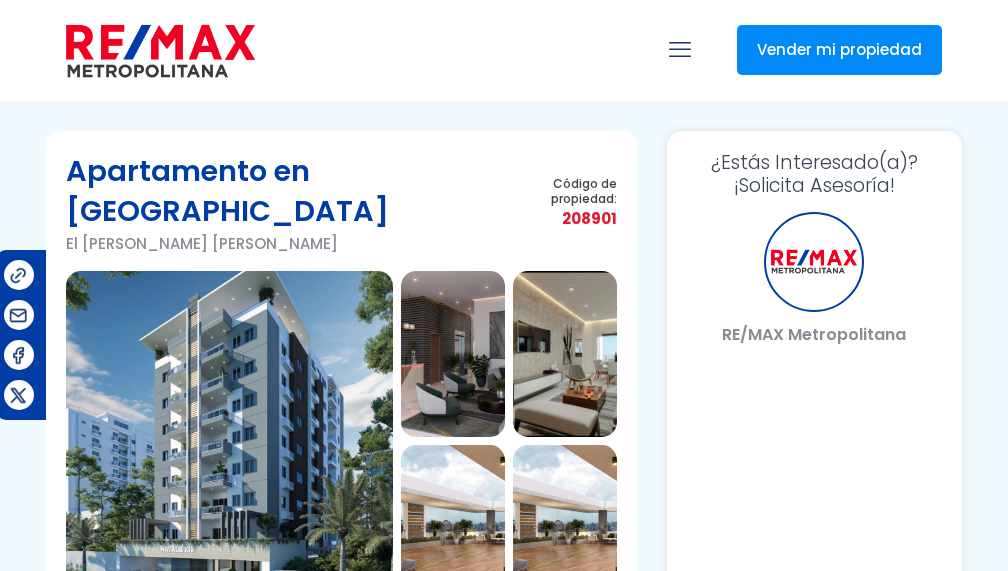 select on "DO" 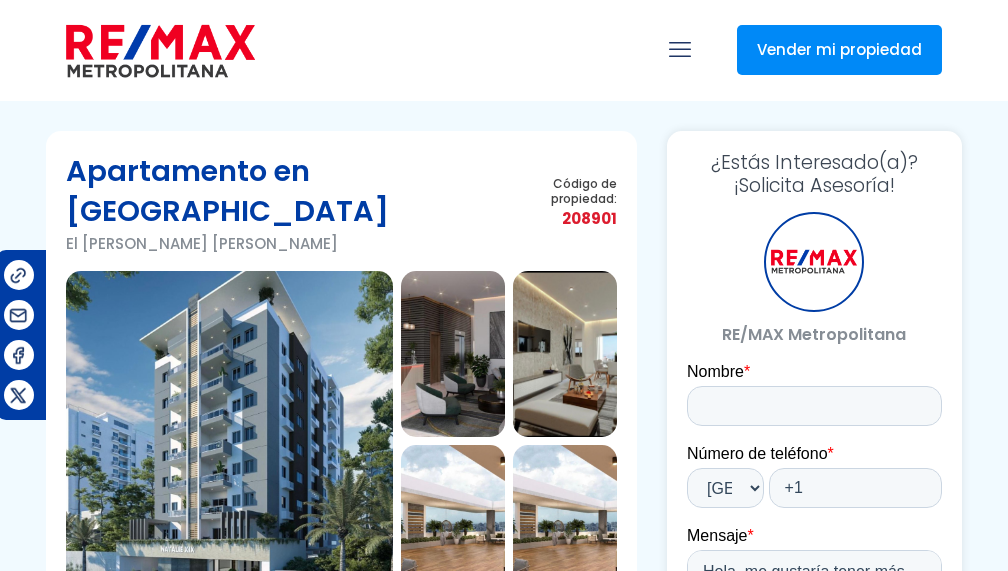 scroll, scrollTop: 0, scrollLeft: 0, axis: both 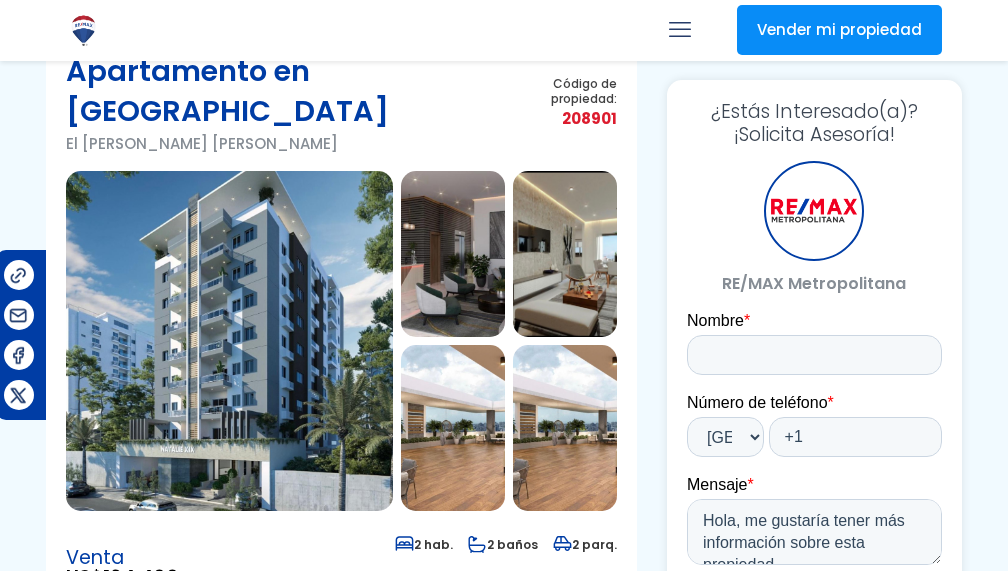 click at bounding box center (229, 341) 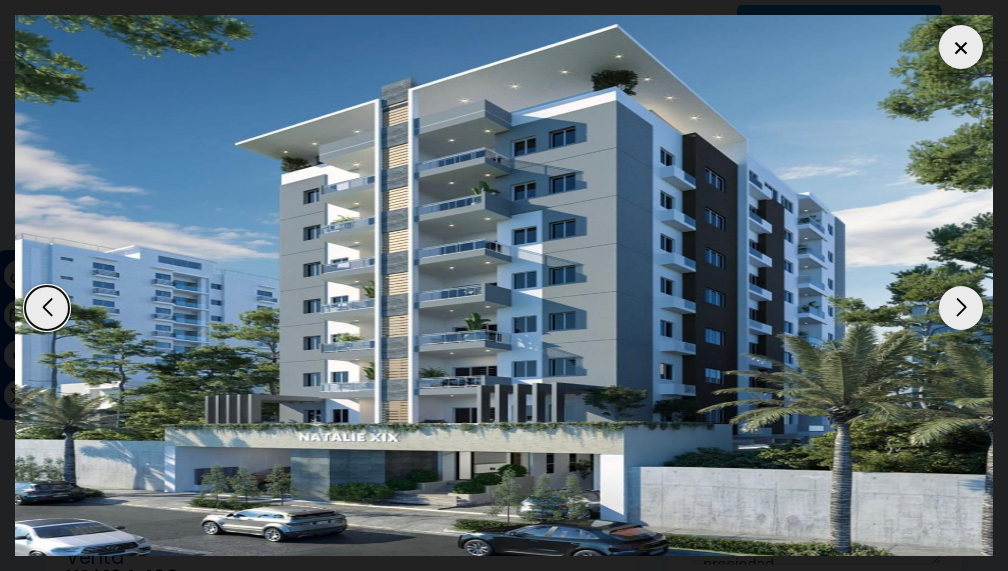click at bounding box center [961, 308] 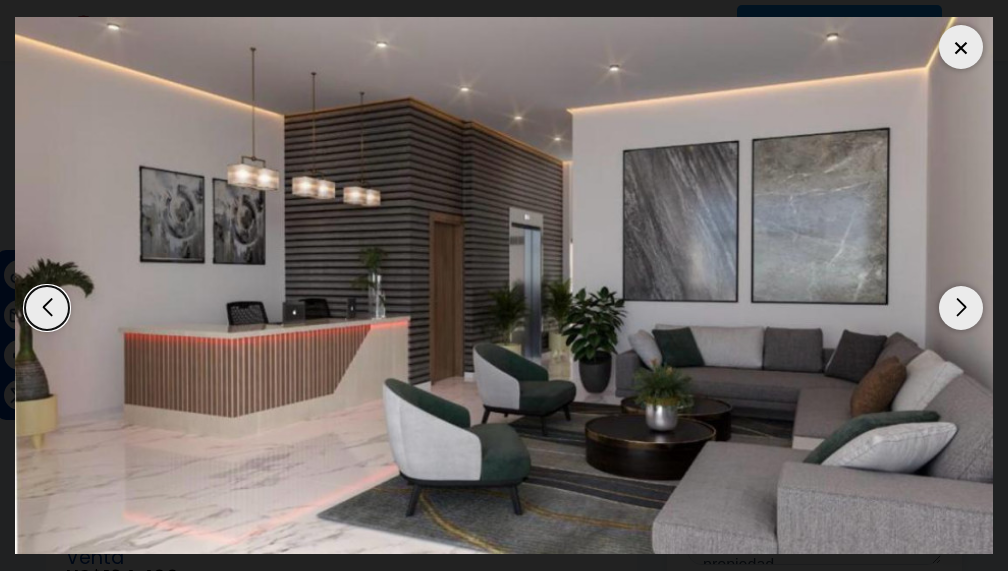 click at bounding box center [961, 308] 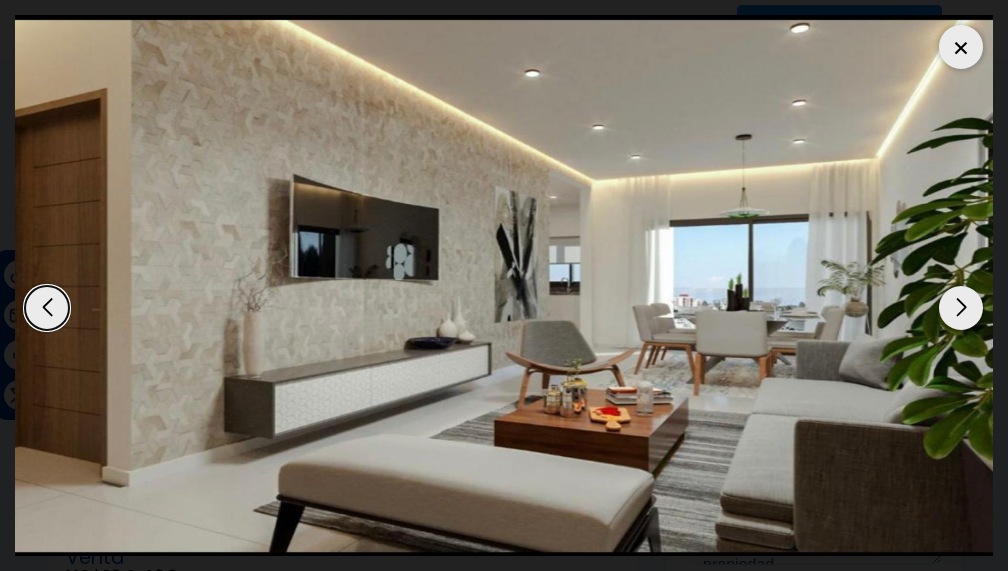 click at bounding box center [961, 308] 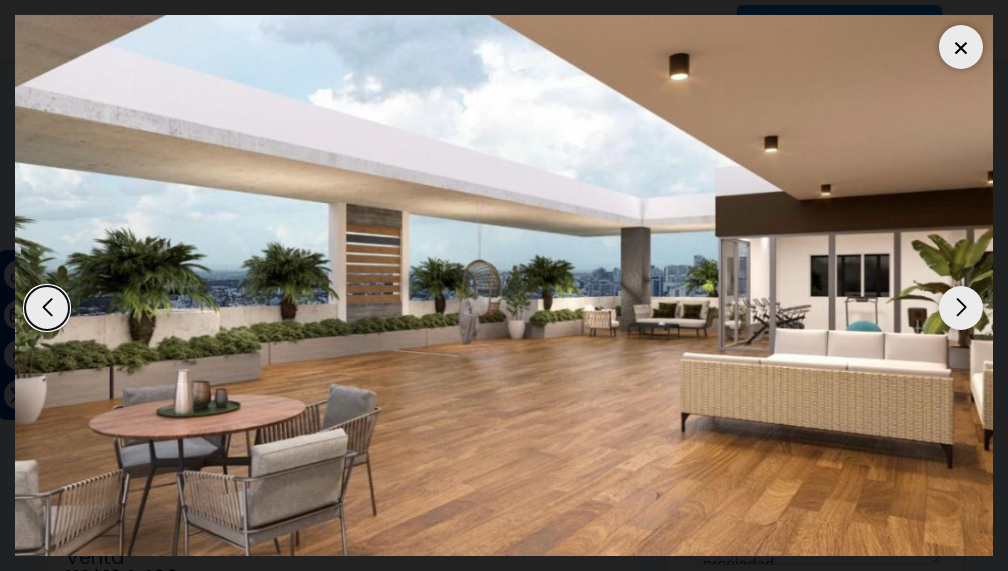 click at bounding box center (961, 308) 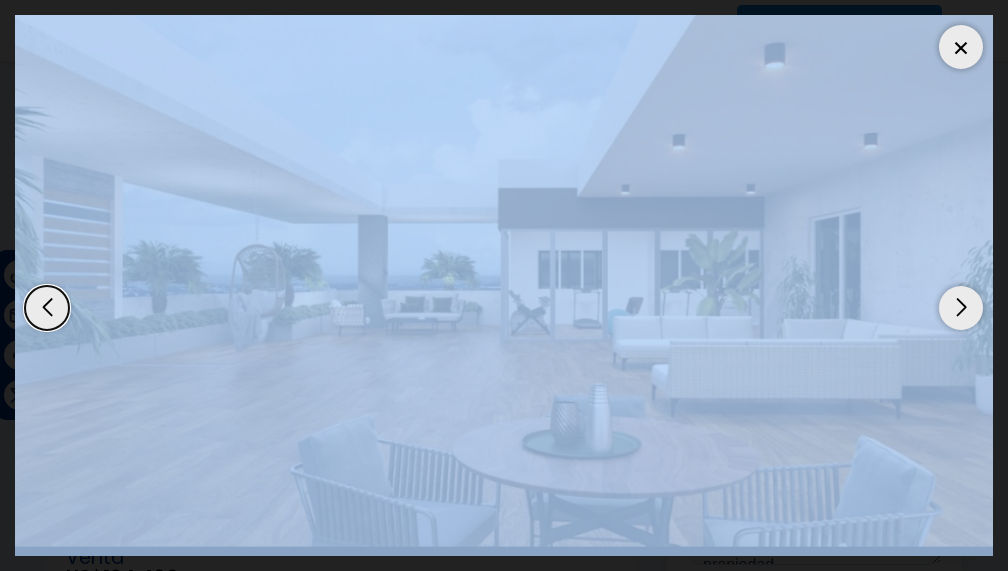 click at bounding box center (961, 308) 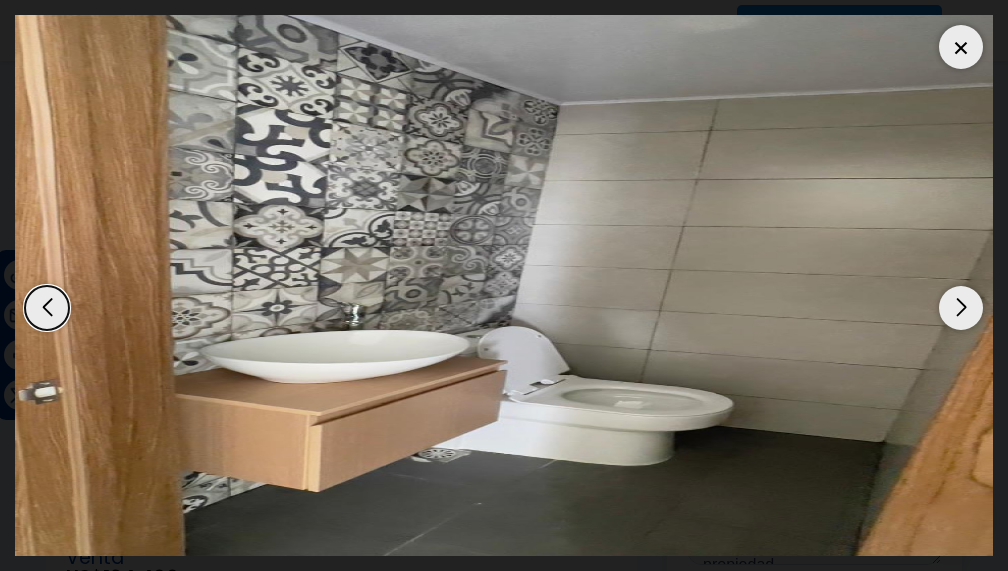 click at bounding box center (961, 308) 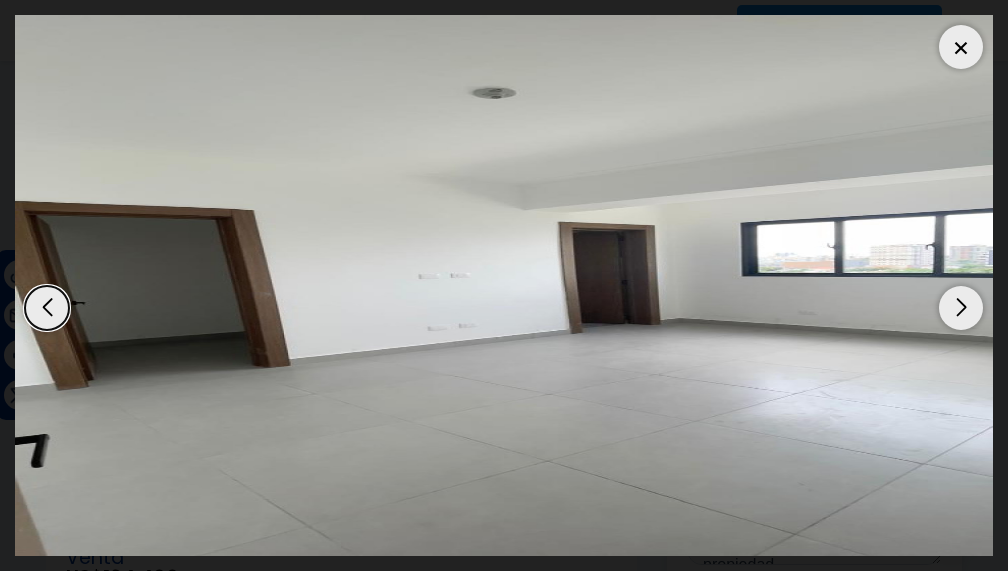 click at bounding box center [961, 308] 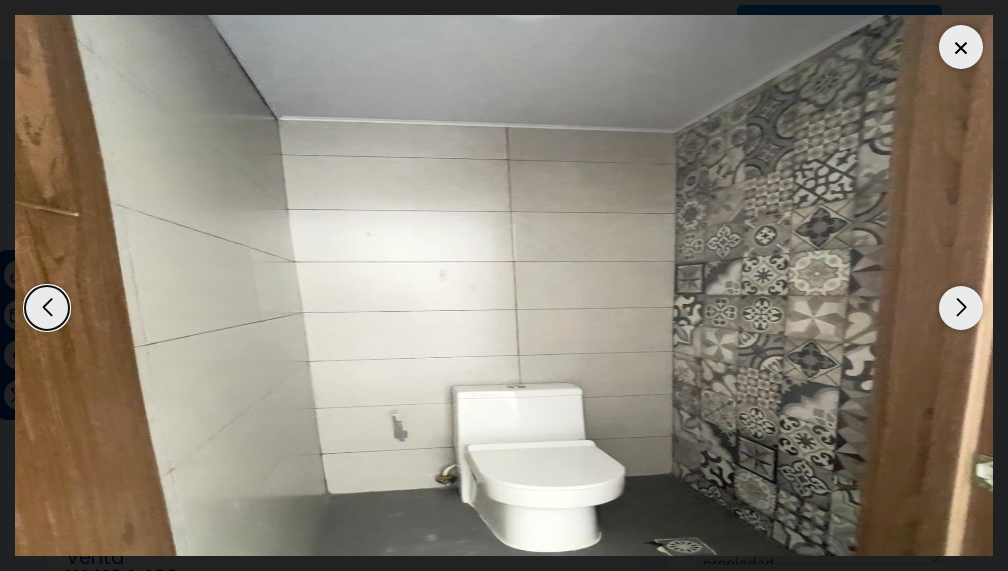 click at bounding box center (961, 308) 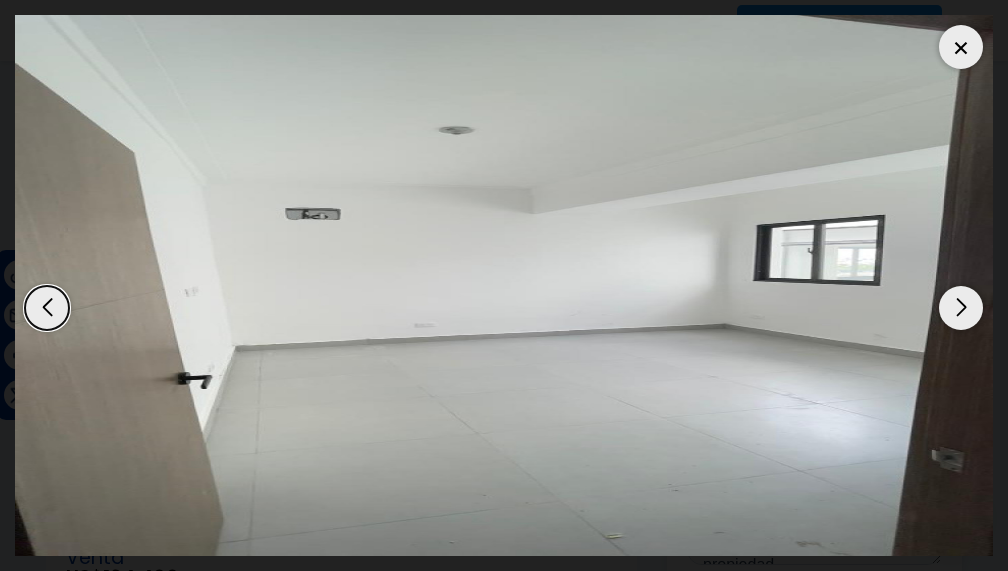 click at bounding box center [961, 308] 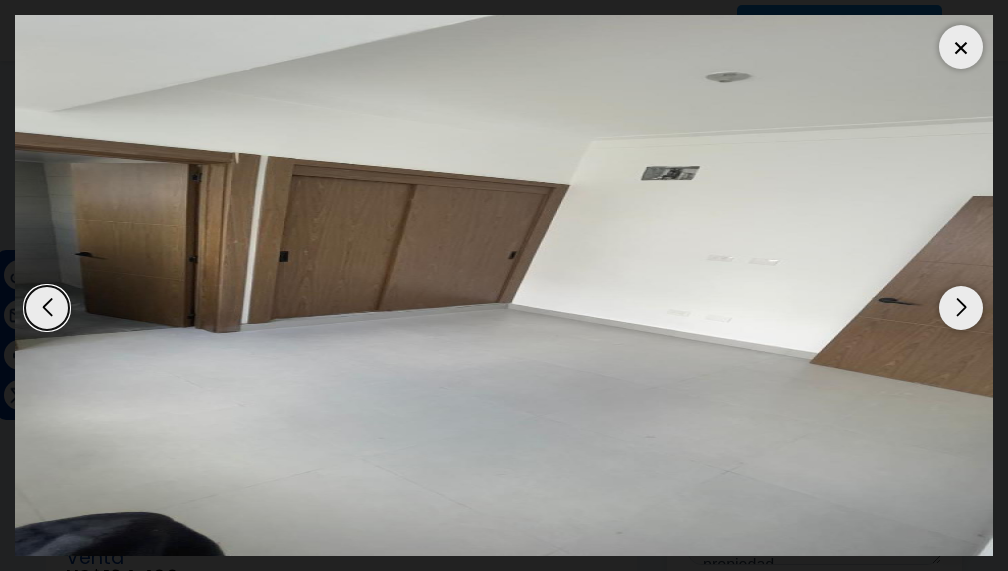 click at bounding box center (961, 47) 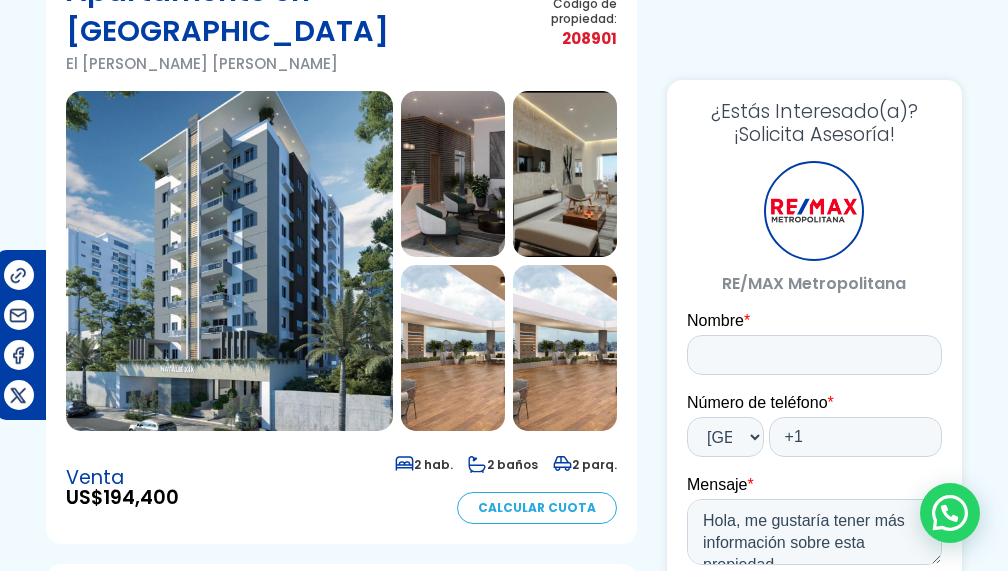 scroll, scrollTop: 0, scrollLeft: 0, axis: both 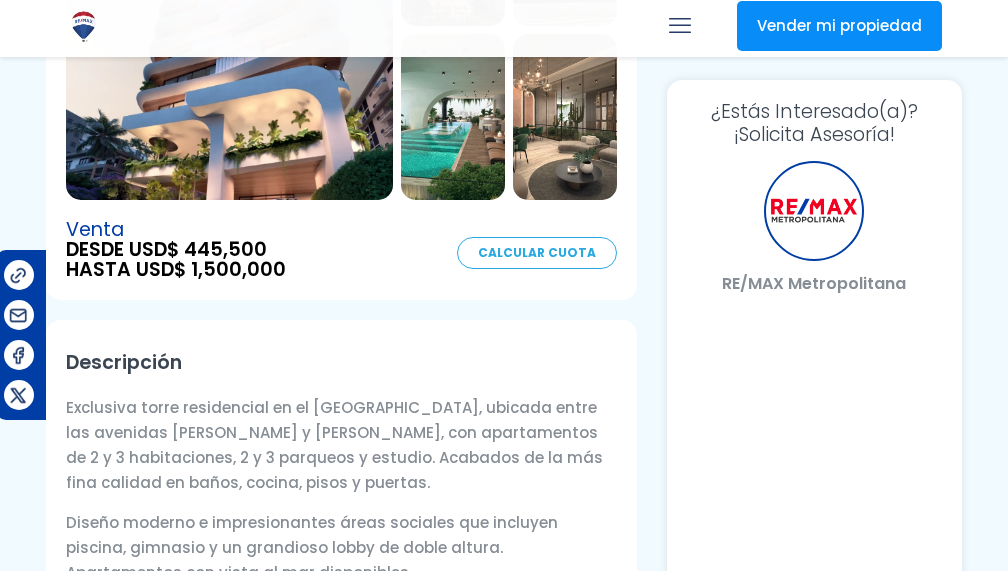 select on "DO" 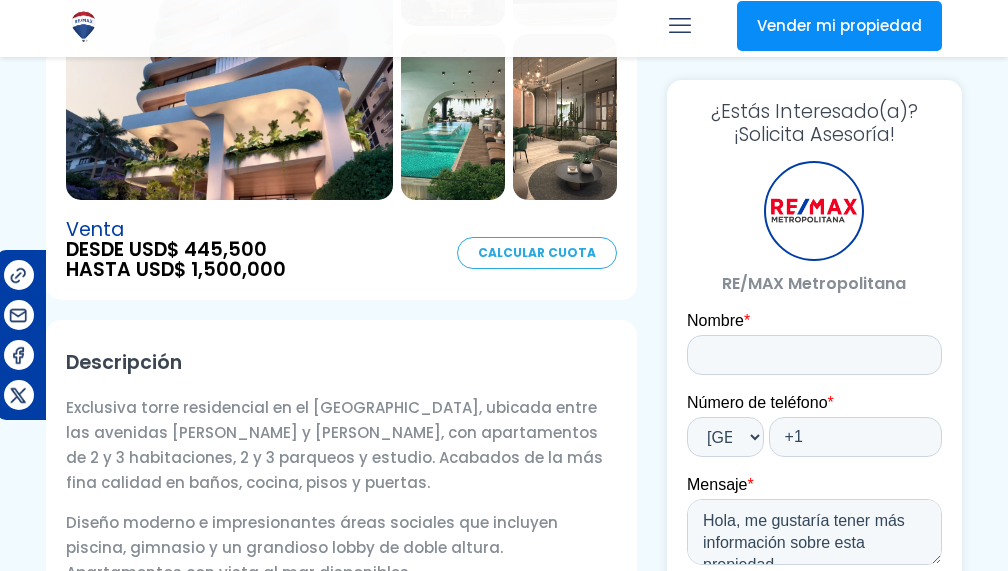 scroll, scrollTop: 0, scrollLeft: 0, axis: both 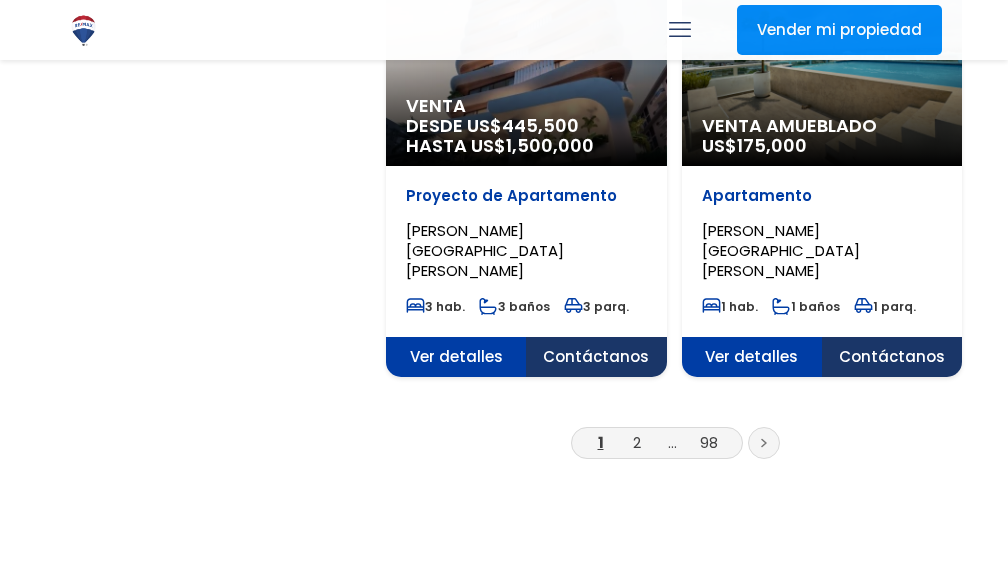 select 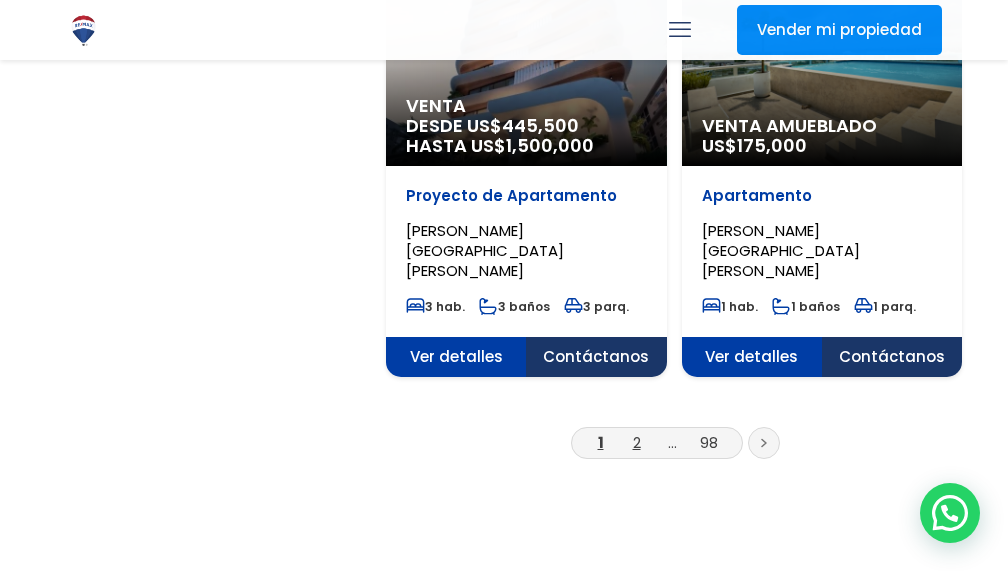 click on "2" at bounding box center [637, 442] 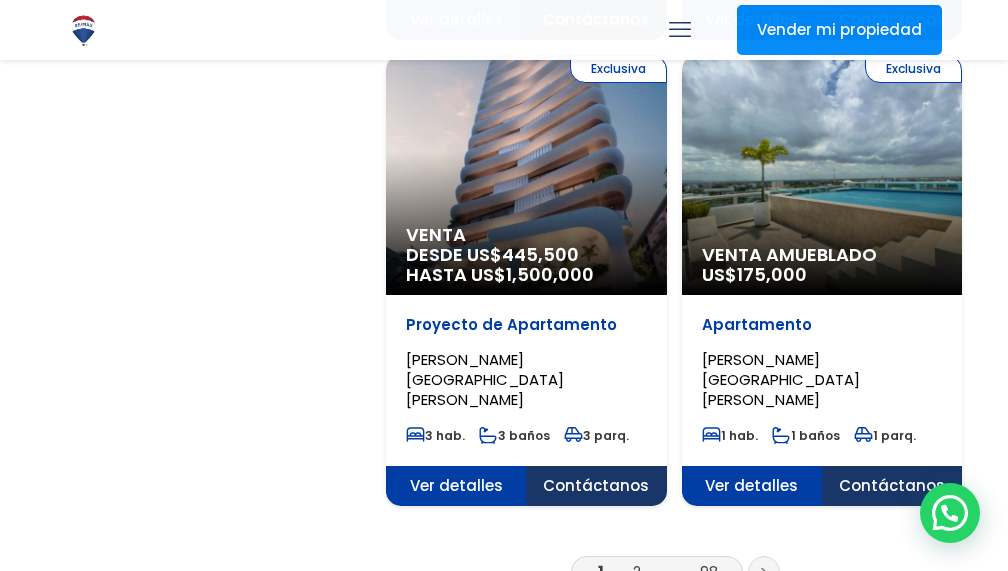 scroll, scrollTop: 3430, scrollLeft: 0, axis: vertical 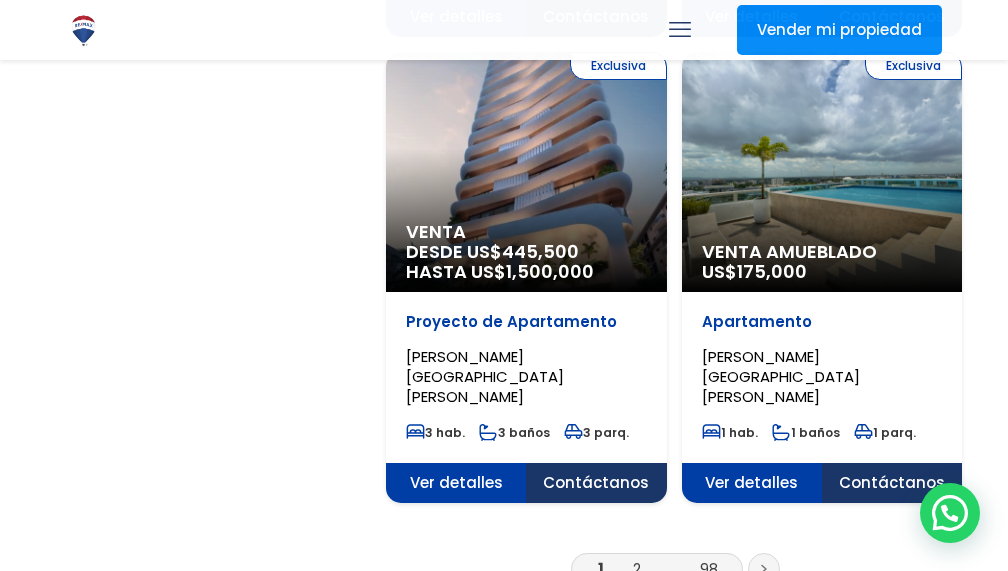 click on "2" at bounding box center [637, 568] 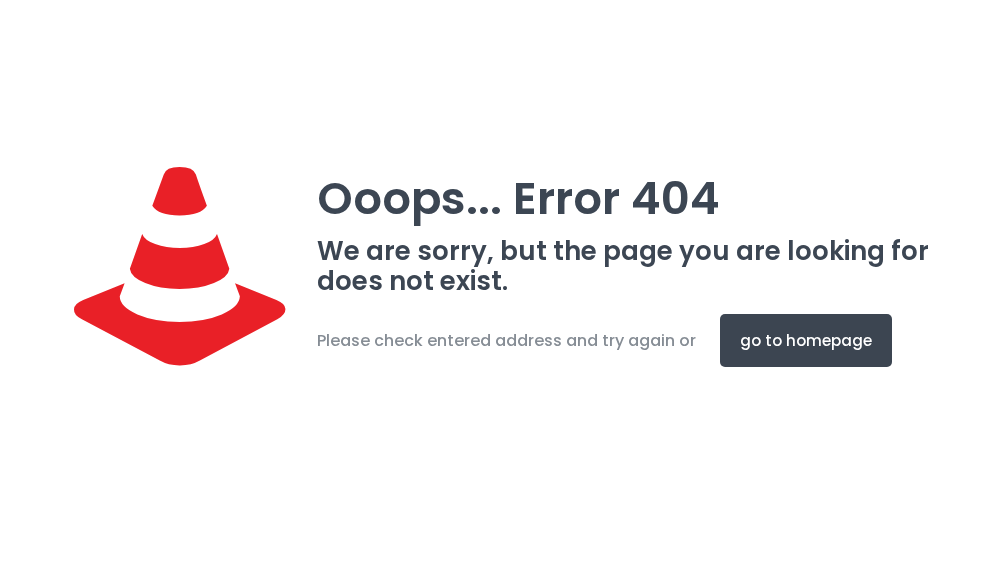 scroll, scrollTop: 0, scrollLeft: 0, axis: both 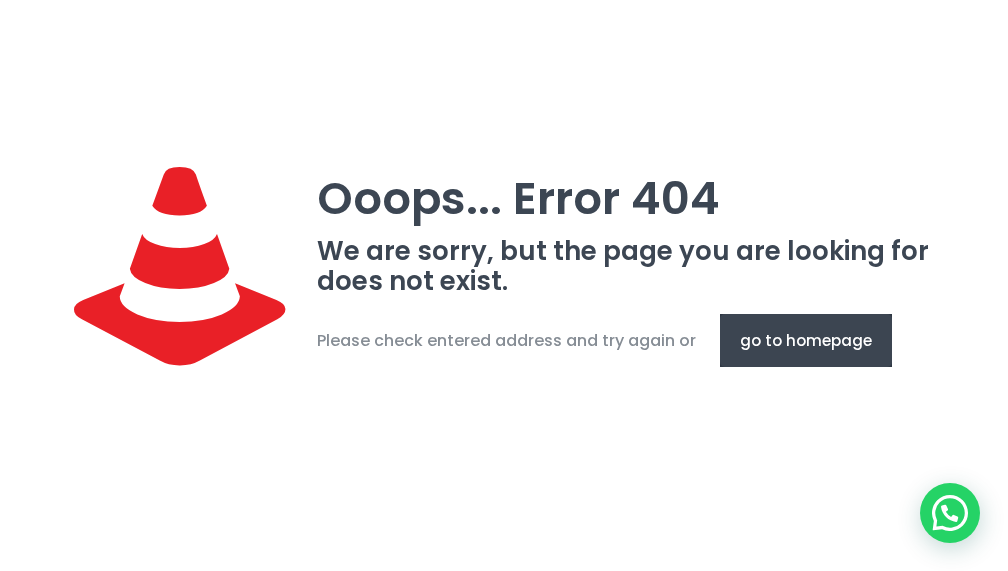 click on "go to homepage" at bounding box center (806, 340) 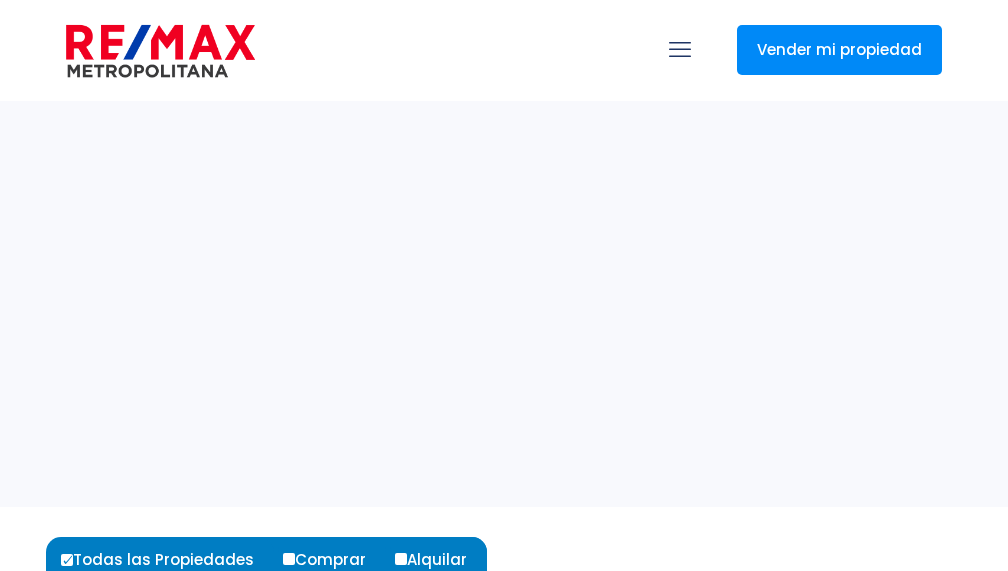 select 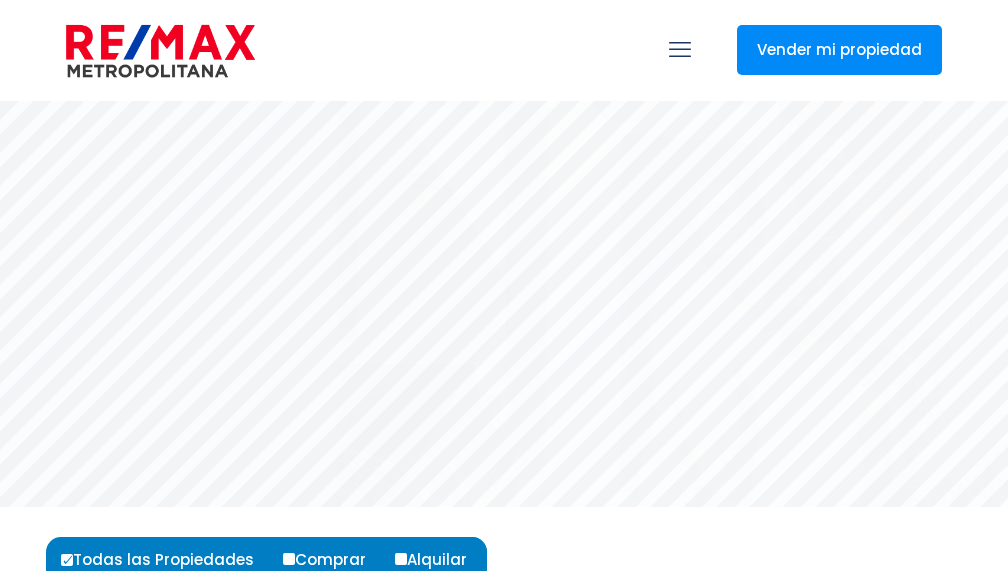 scroll, scrollTop: 0, scrollLeft: 0, axis: both 